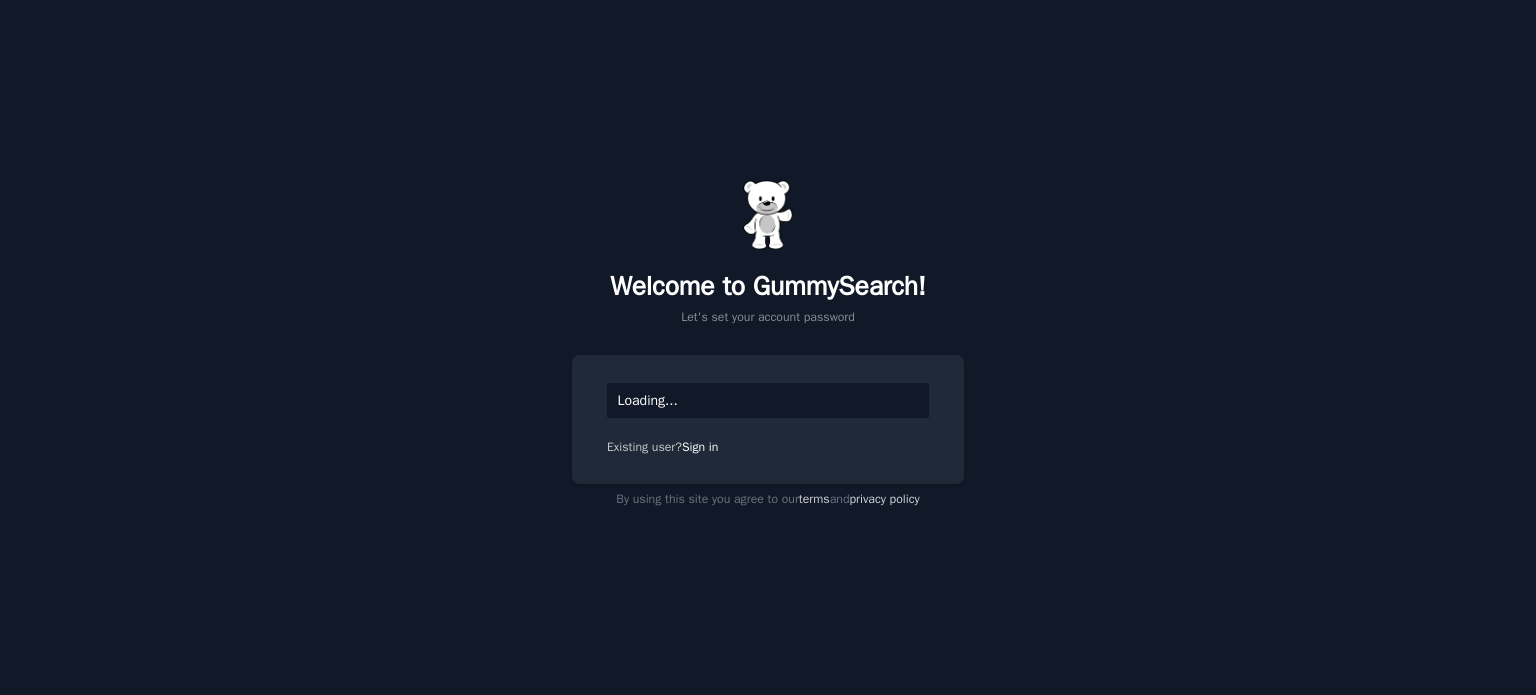 scroll, scrollTop: 0, scrollLeft: 0, axis: both 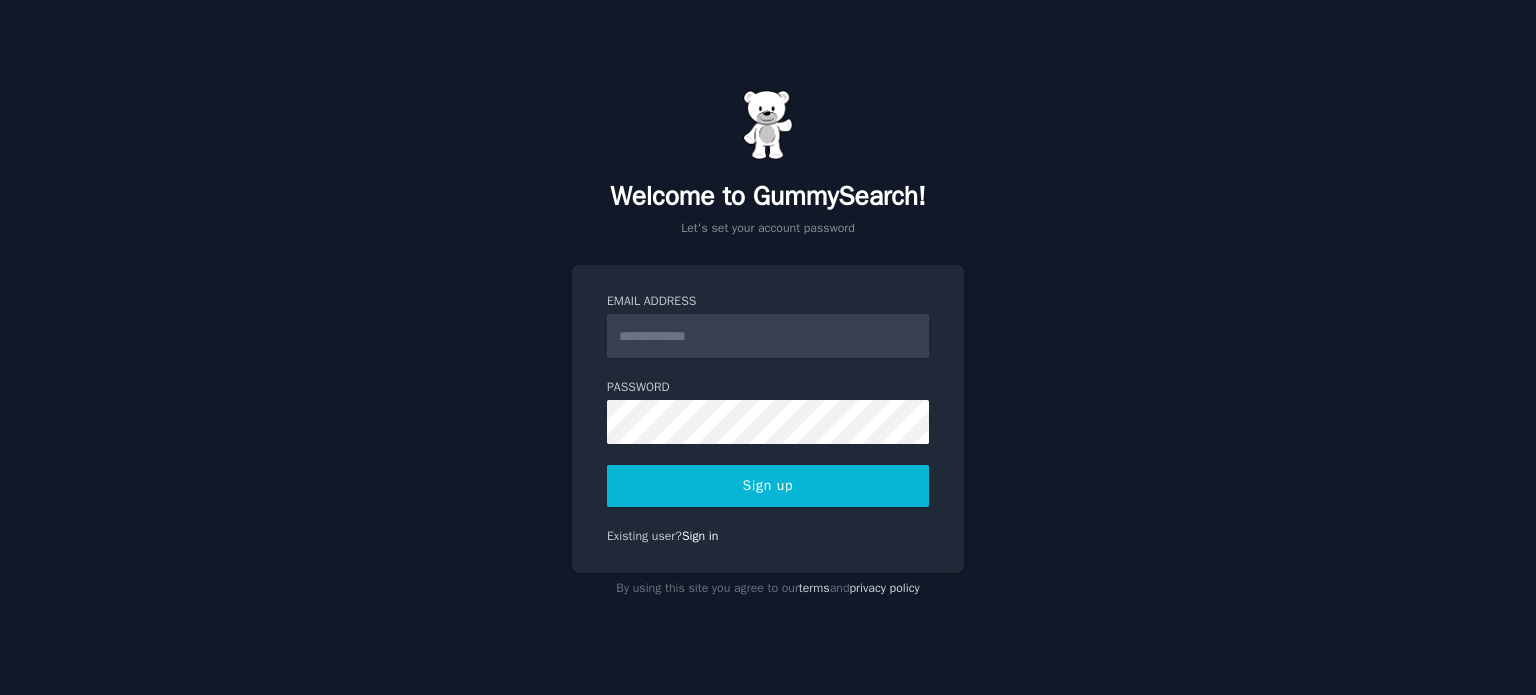 click on "Email Address" at bounding box center [768, 336] 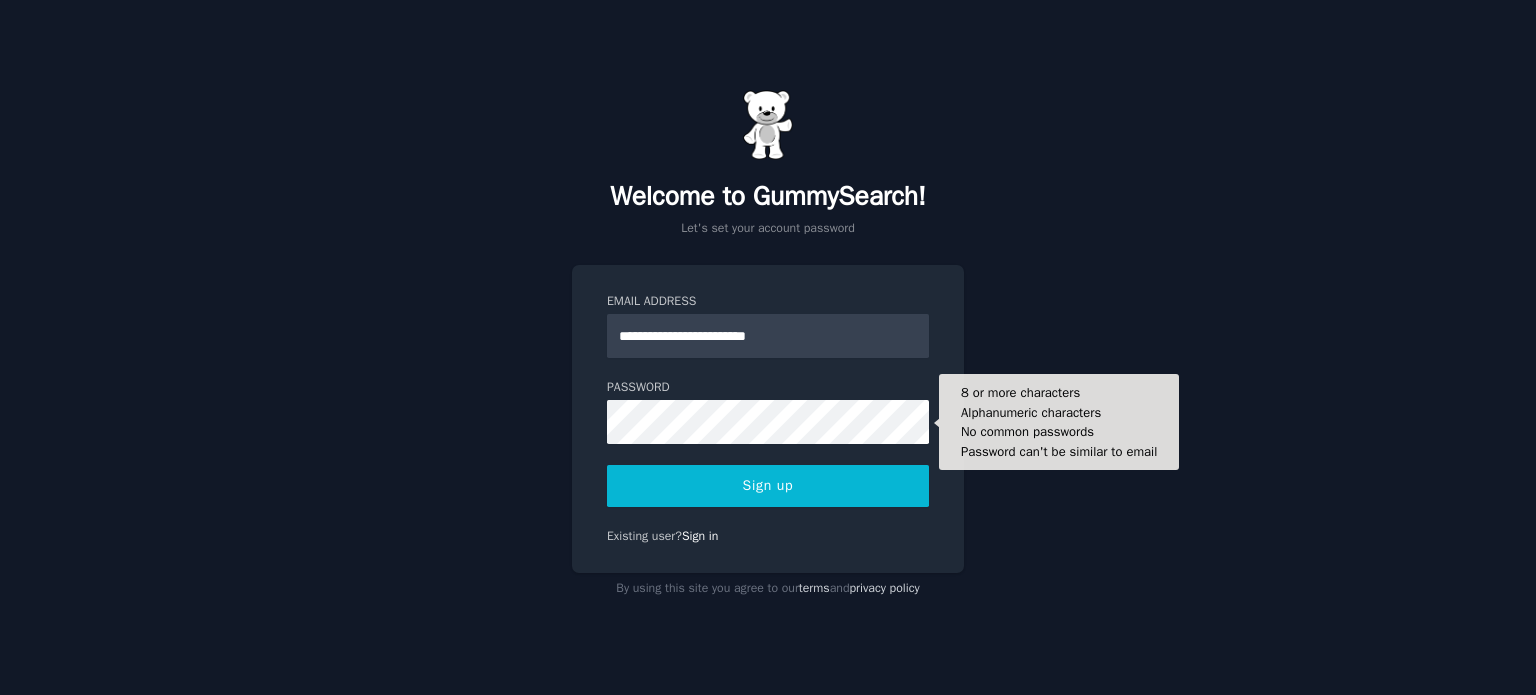 type on "**********" 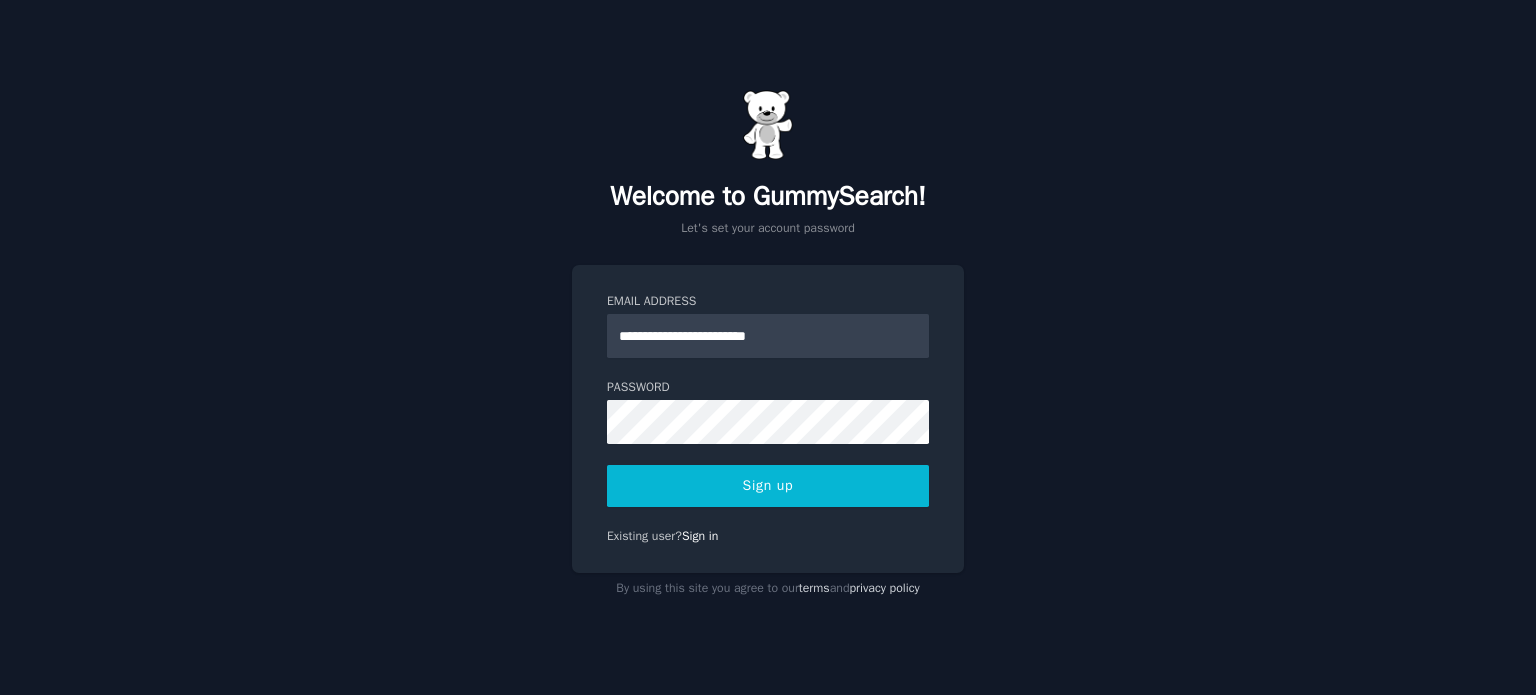click on "Sign up" at bounding box center (768, 486) 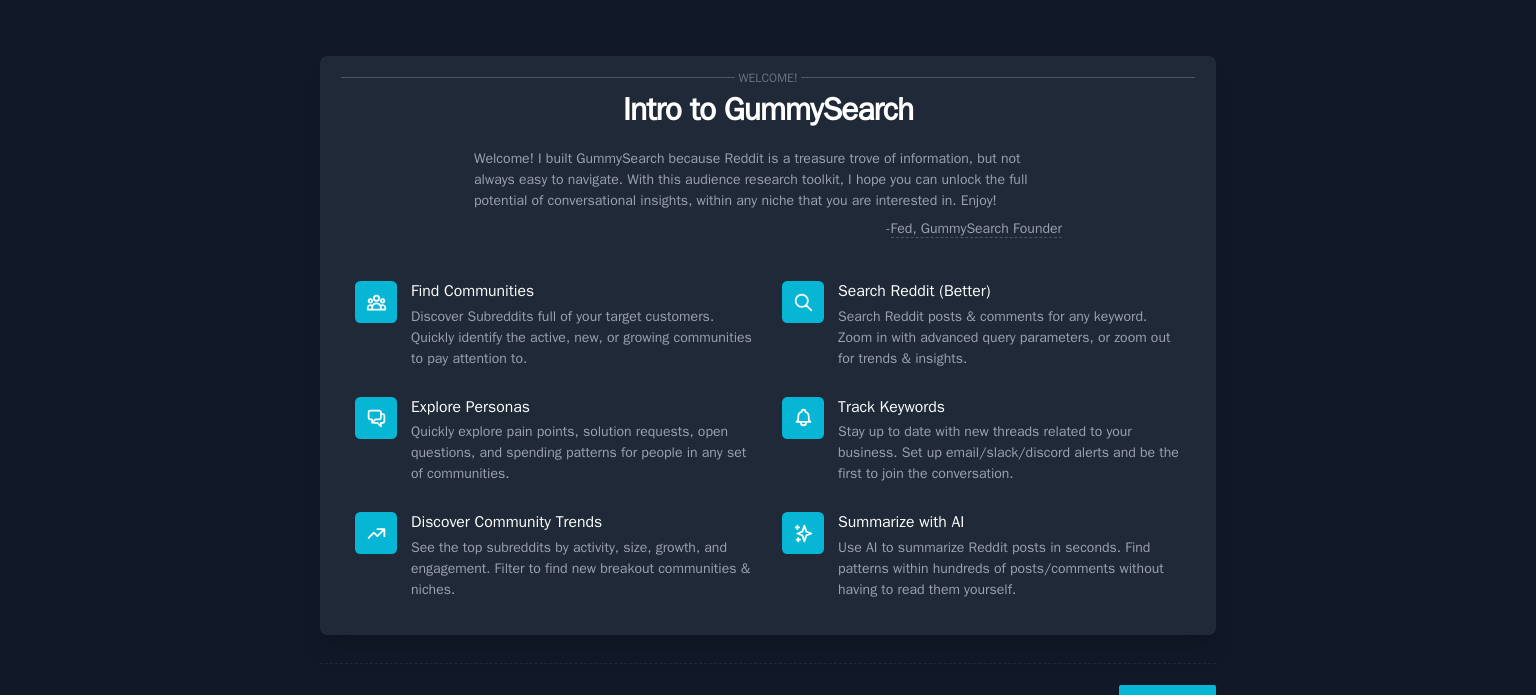 scroll, scrollTop: 0, scrollLeft: 0, axis: both 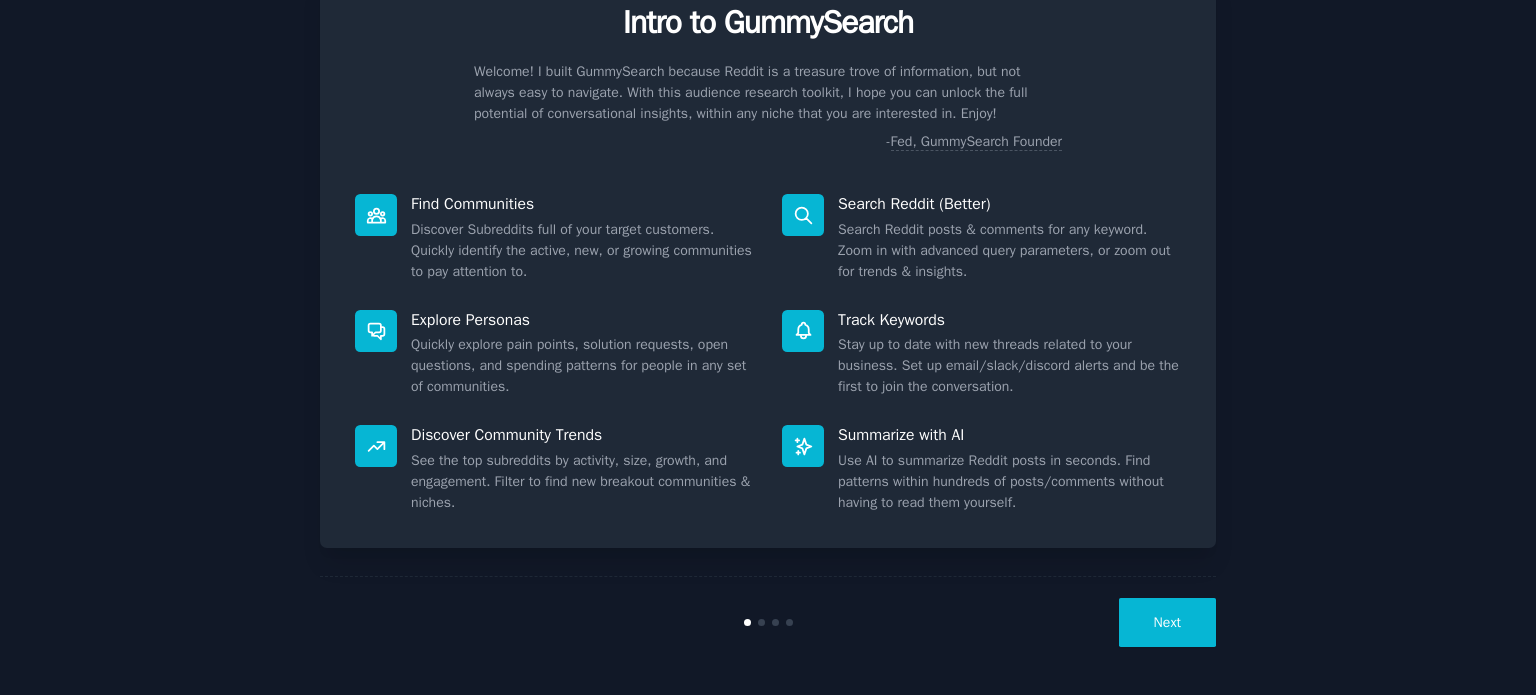 click on "Next" at bounding box center [1167, 622] 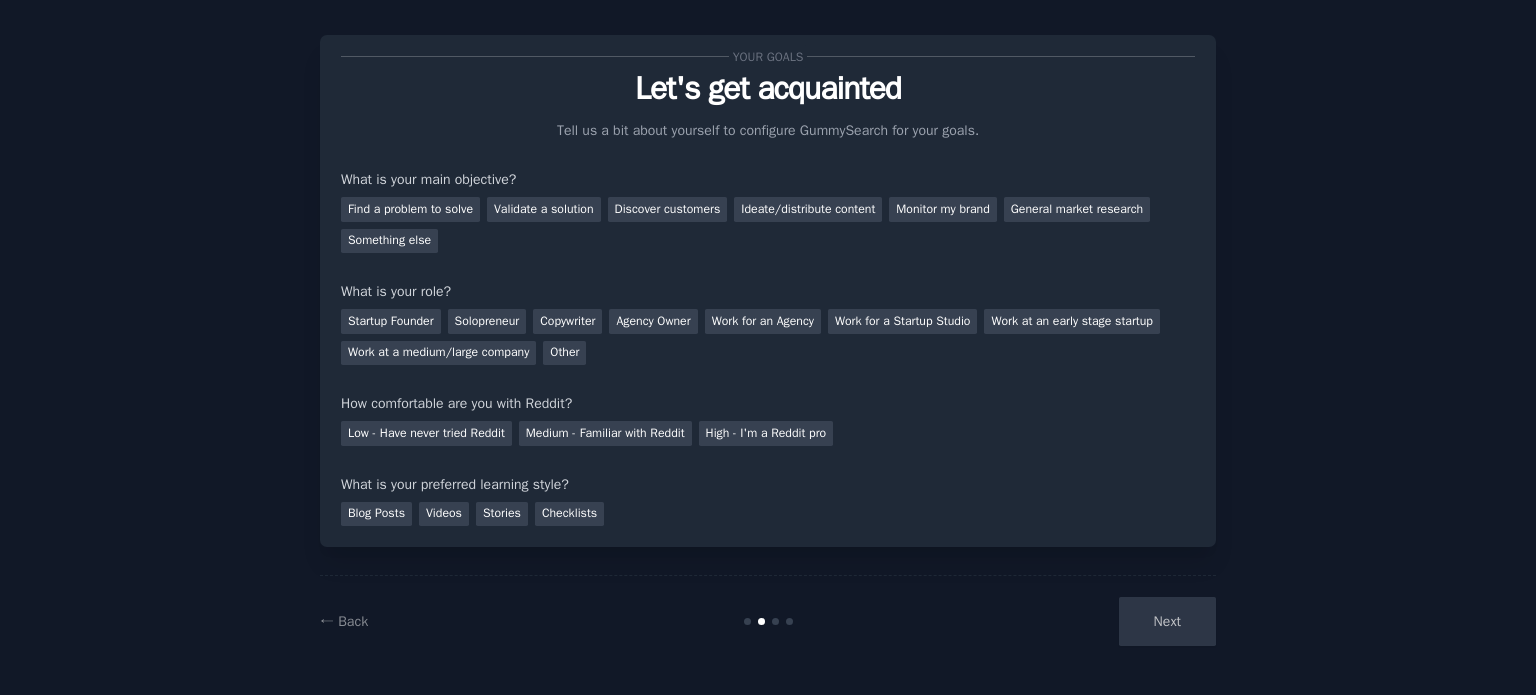 scroll, scrollTop: 20, scrollLeft: 0, axis: vertical 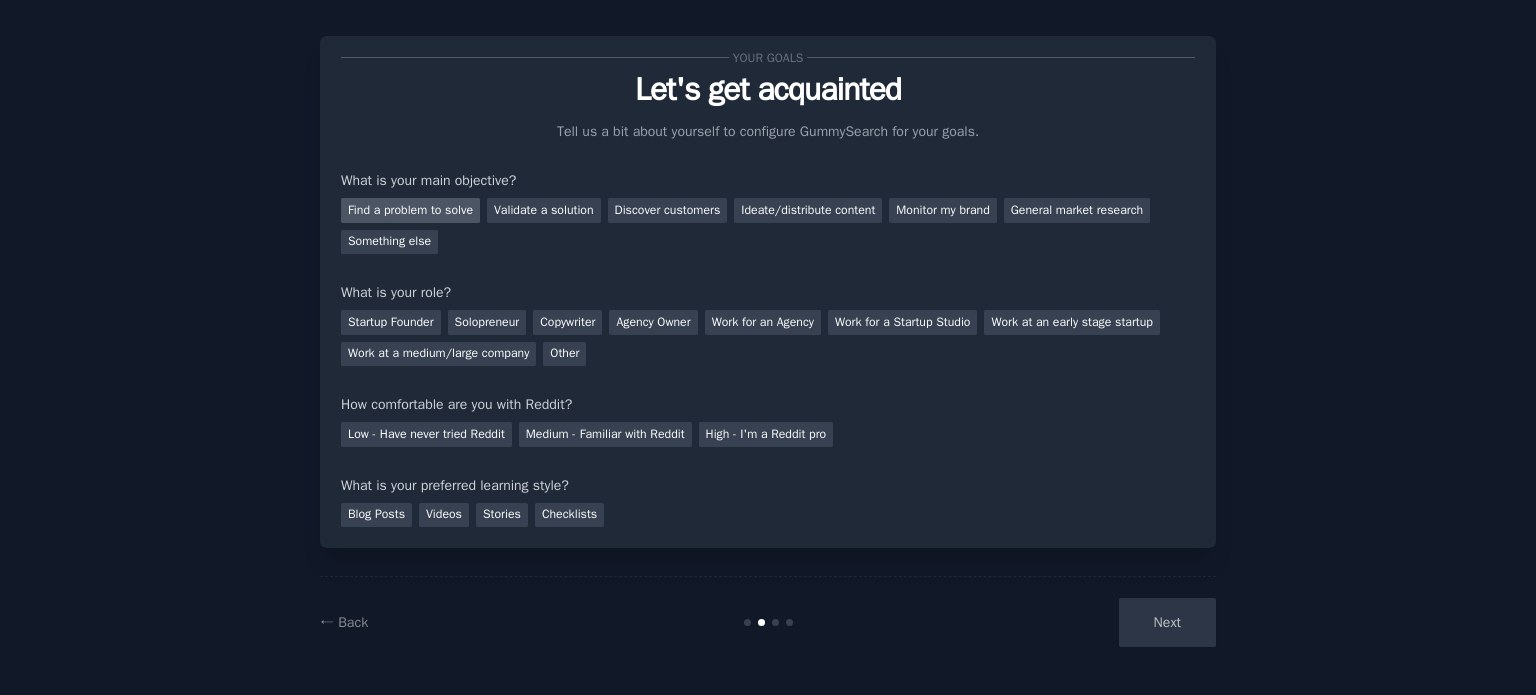 click on "Find a problem to solve" at bounding box center (410, 210) 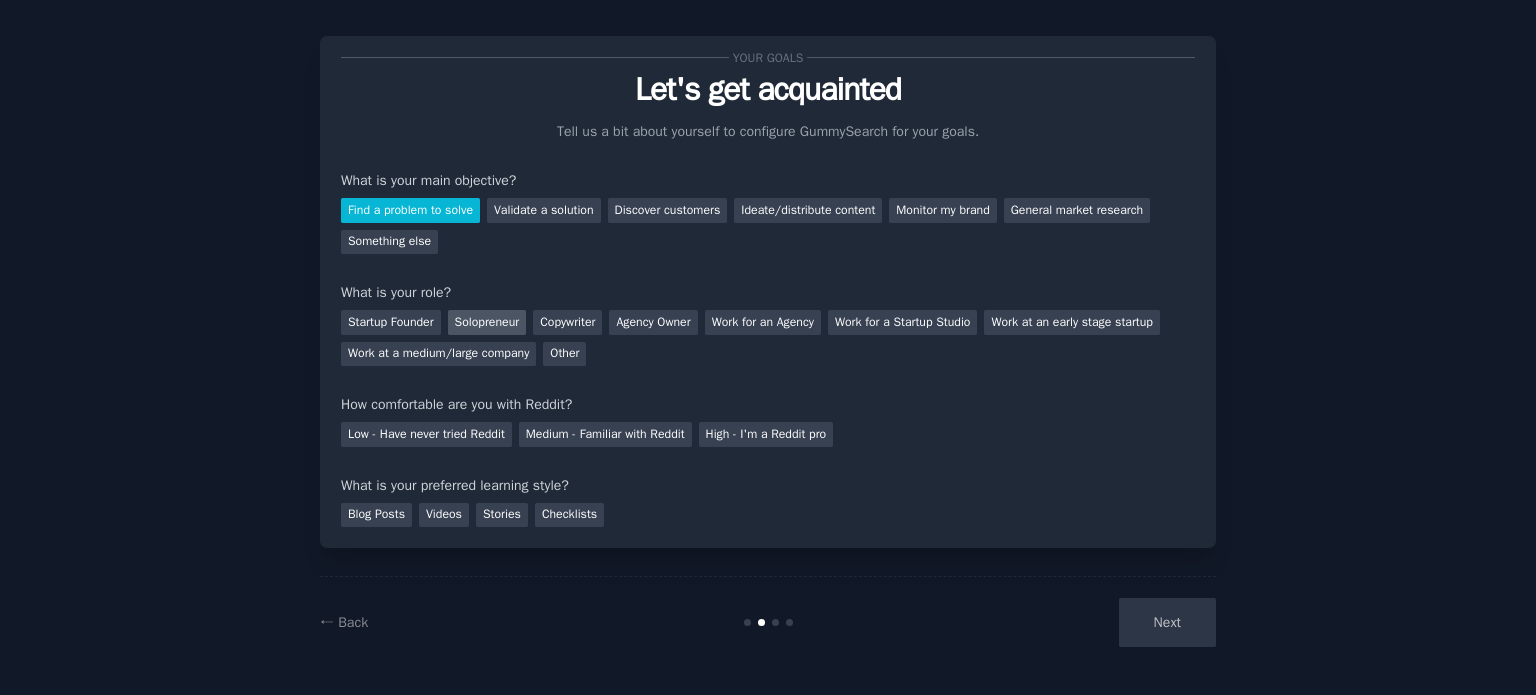 click on "Solopreneur" at bounding box center (487, 322) 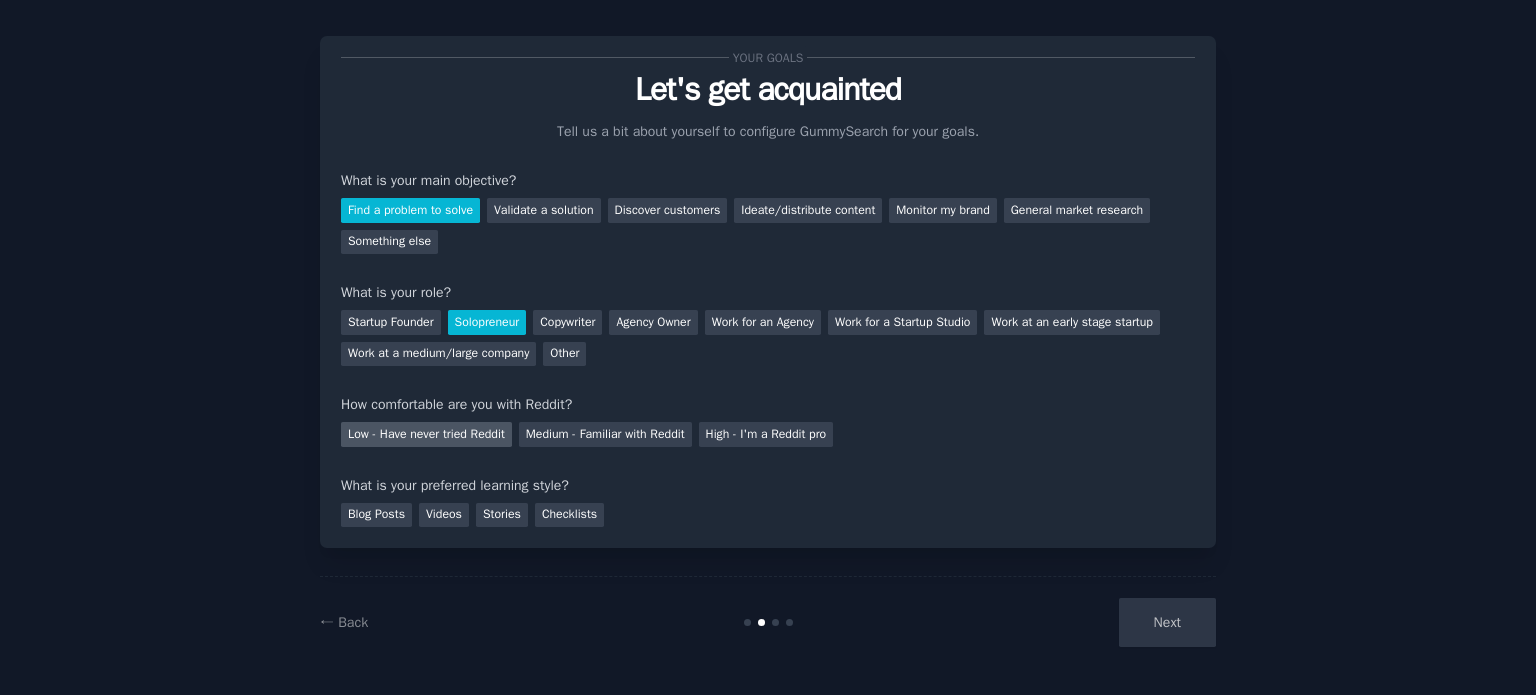 click on "Low - Have never tried Reddit" at bounding box center [426, 434] 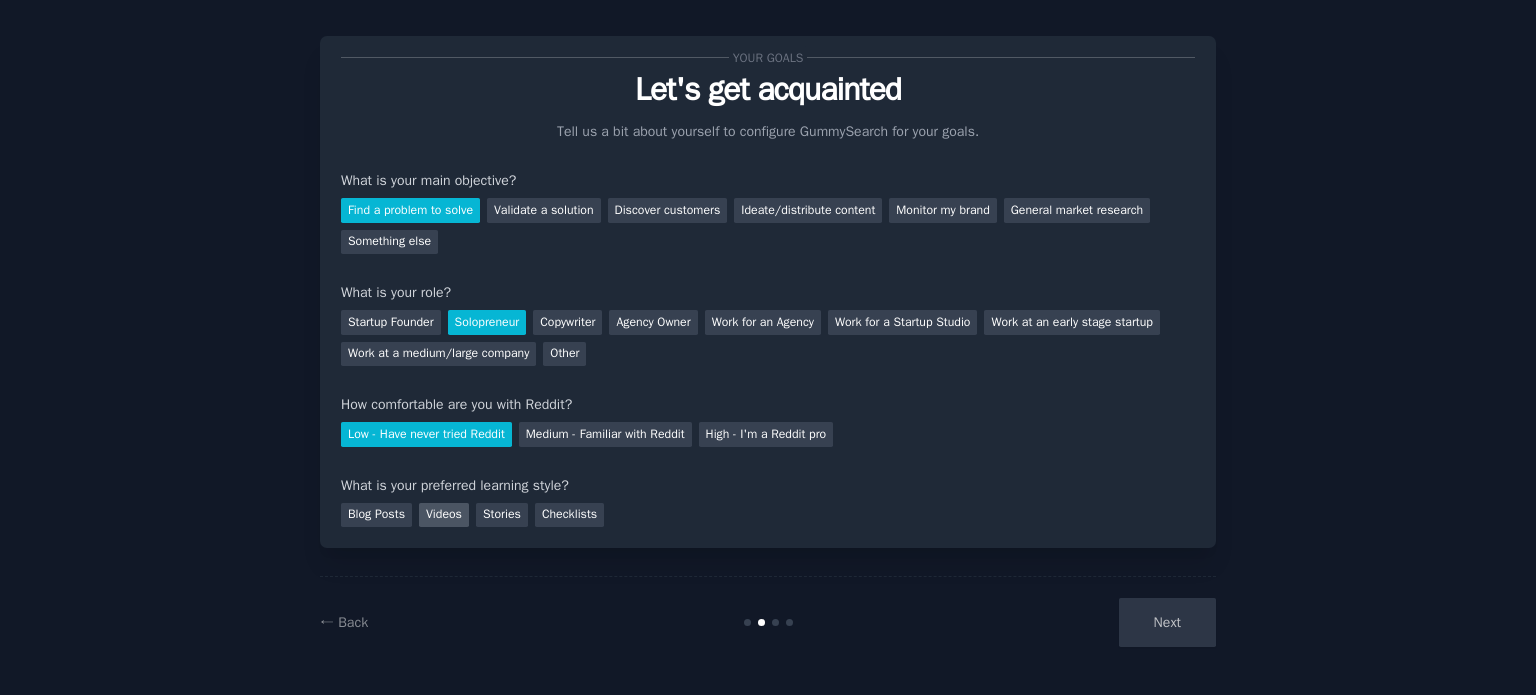 click on "Videos" at bounding box center (444, 515) 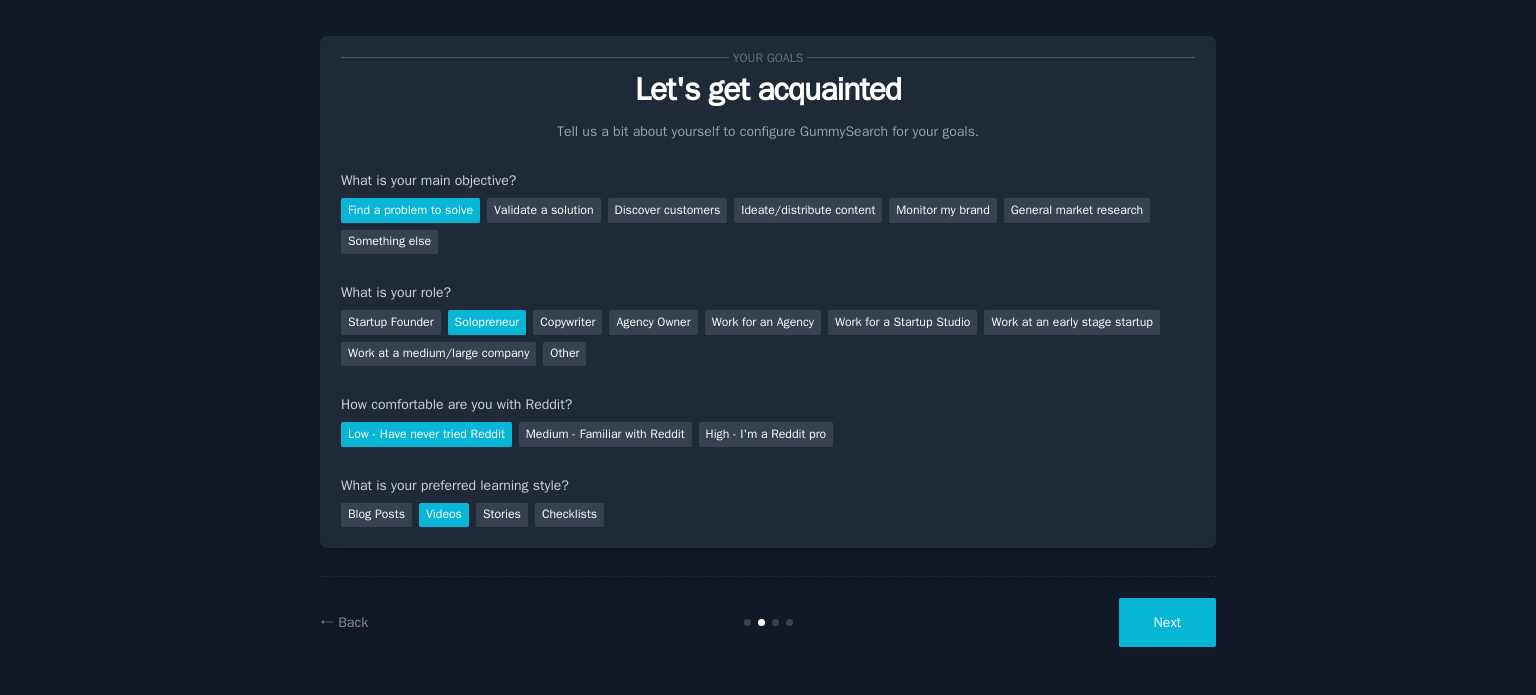 click on "Next" at bounding box center [1167, 622] 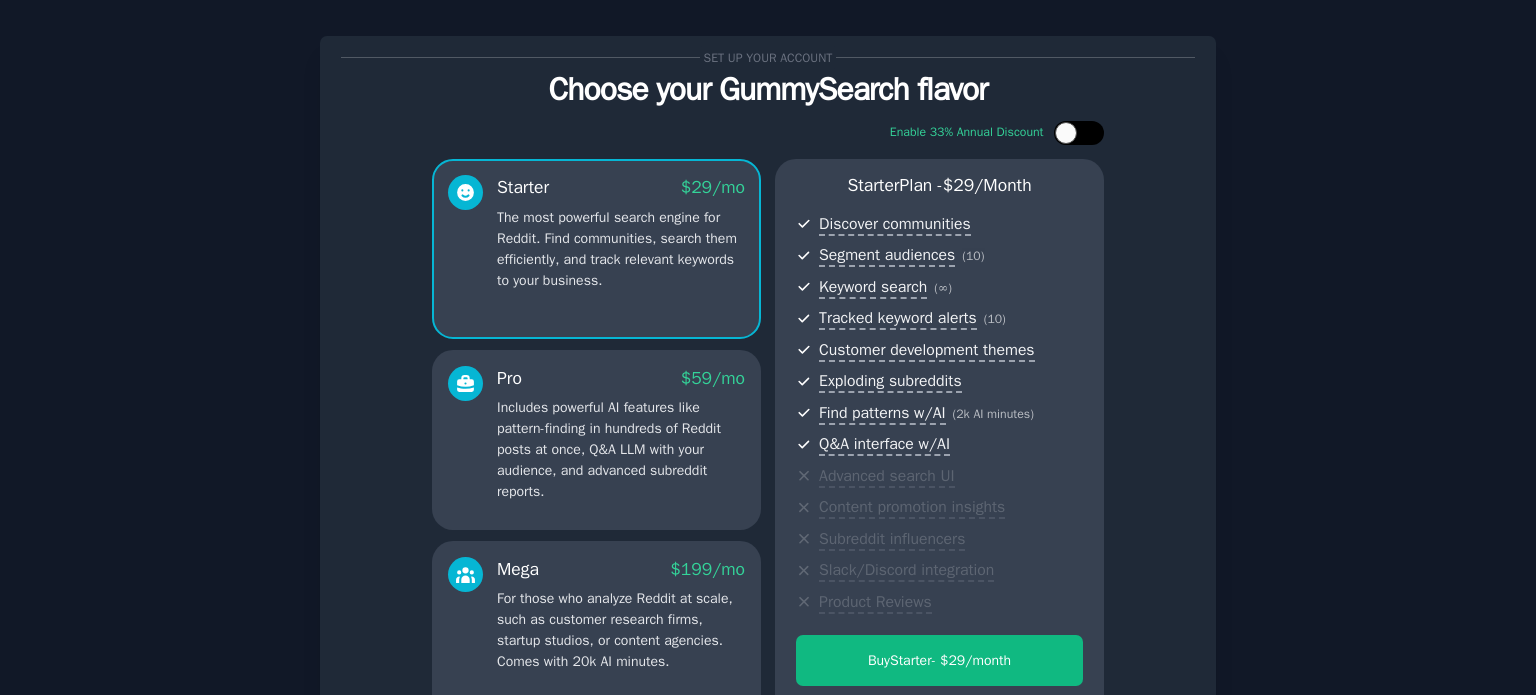 click at bounding box center [1089, 133] 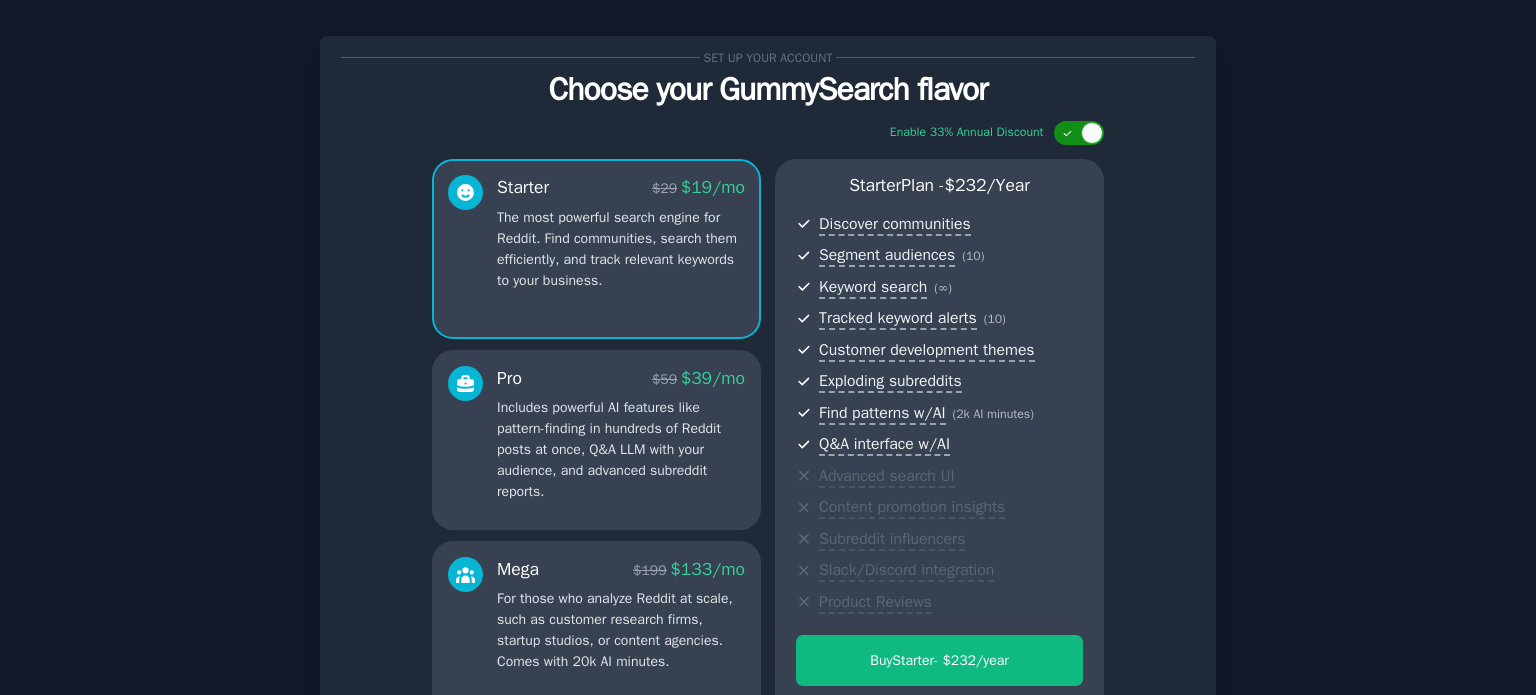click at bounding box center (1092, 133) 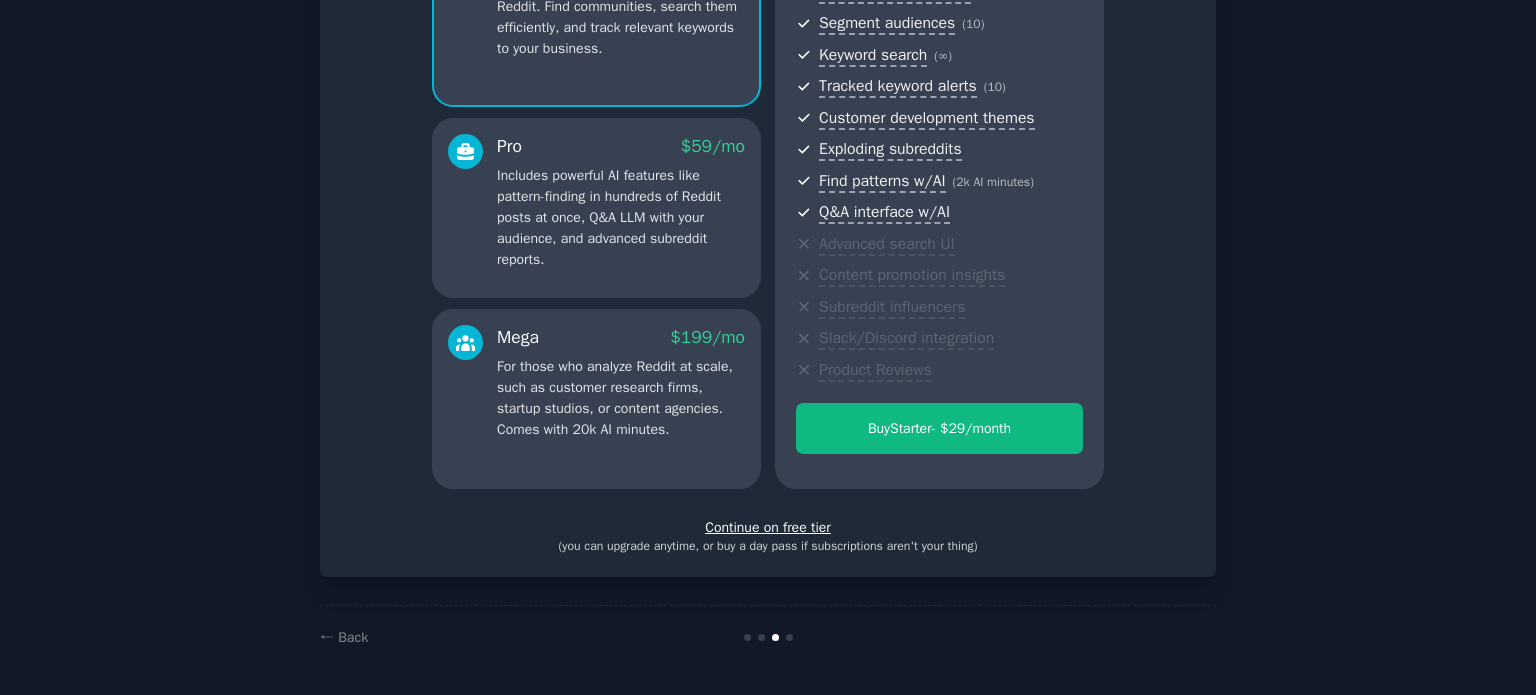 scroll, scrollTop: 252, scrollLeft: 0, axis: vertical 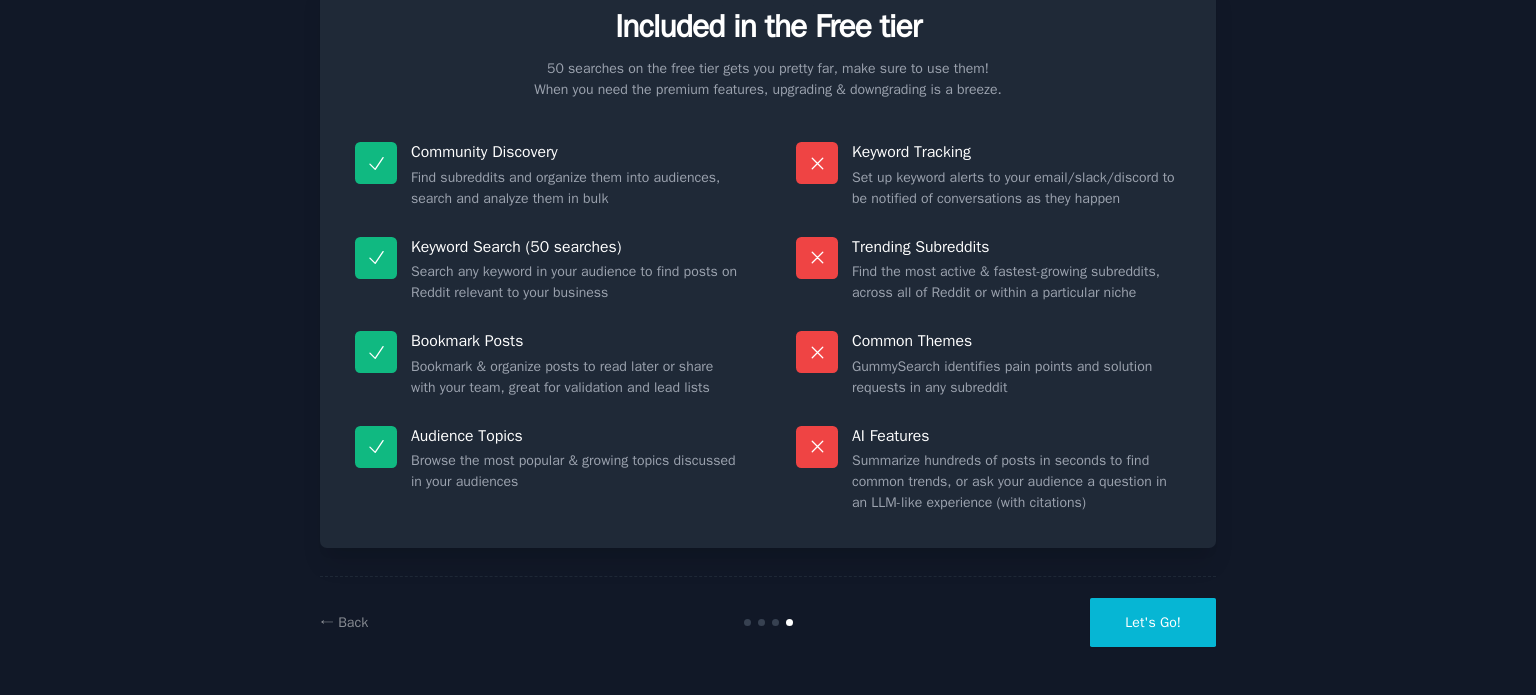 click on "Let's Go!" at bounding box center [1153, 622] 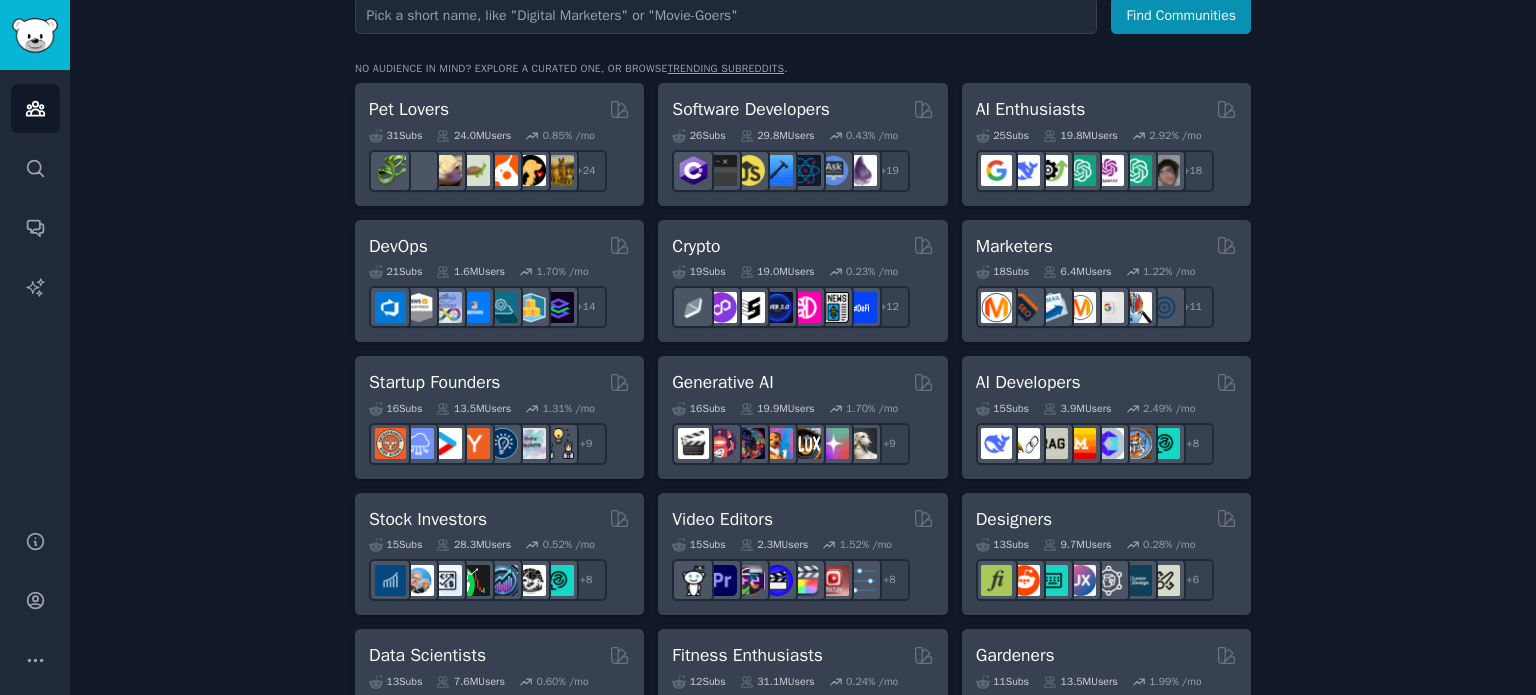 scroll, scrollTop: 0, scrollLeft: 0, axis: both 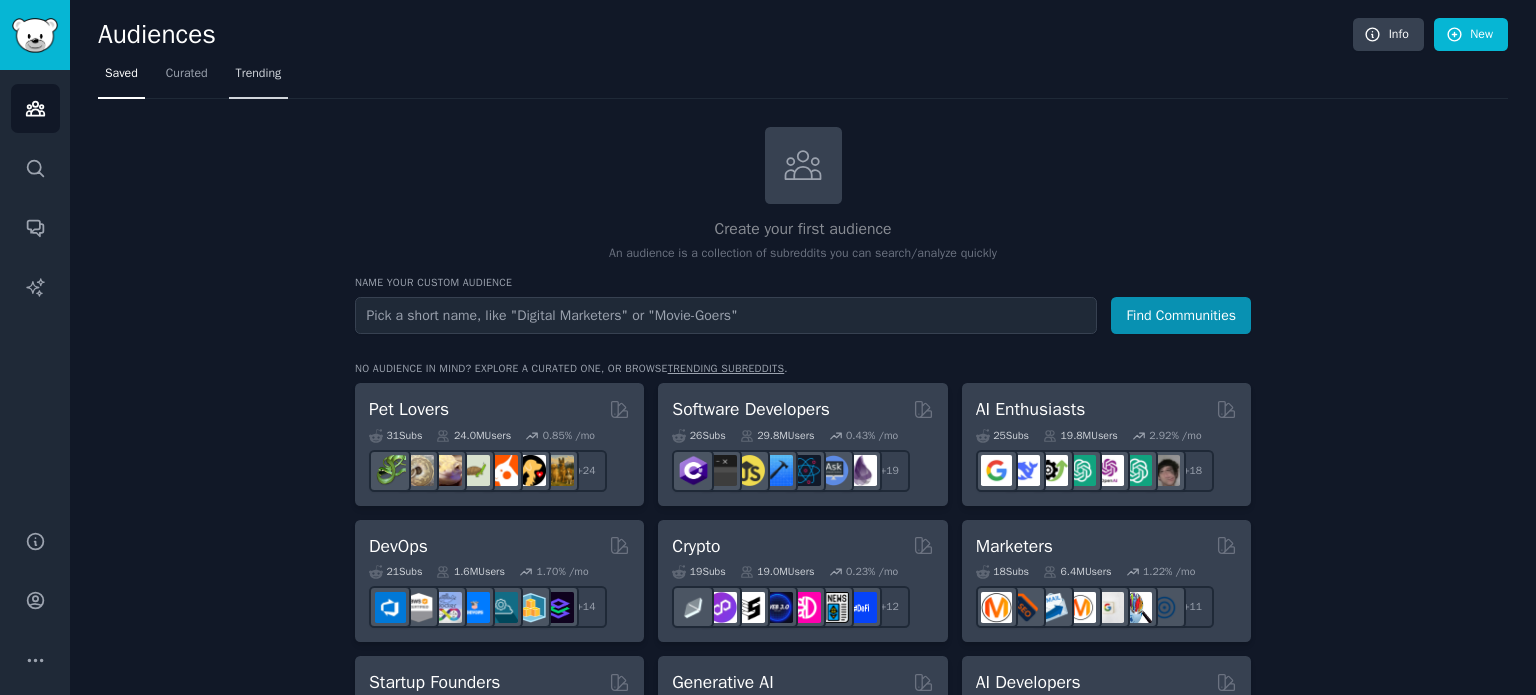 click on "Trending" at bounding box center [259, 74] 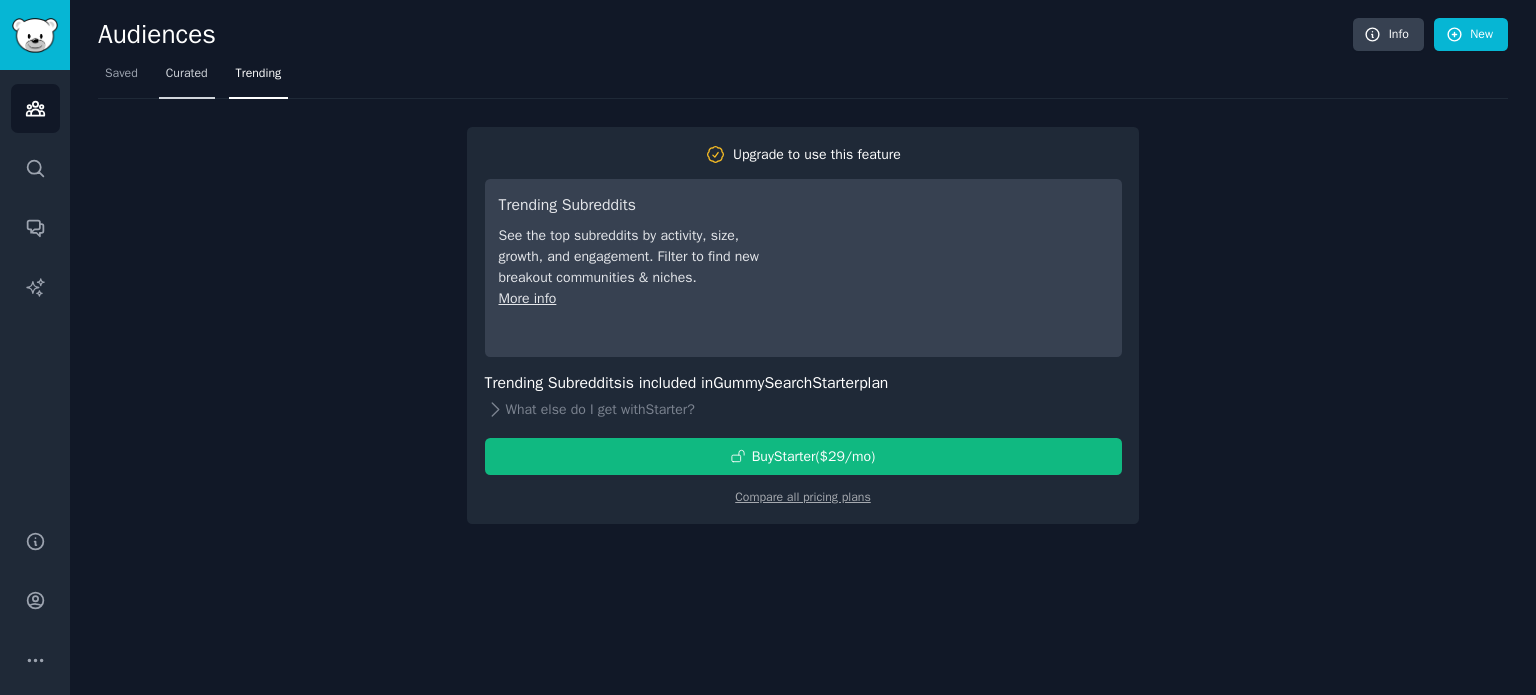 click on "Curated" at bounding box center (187, 74) 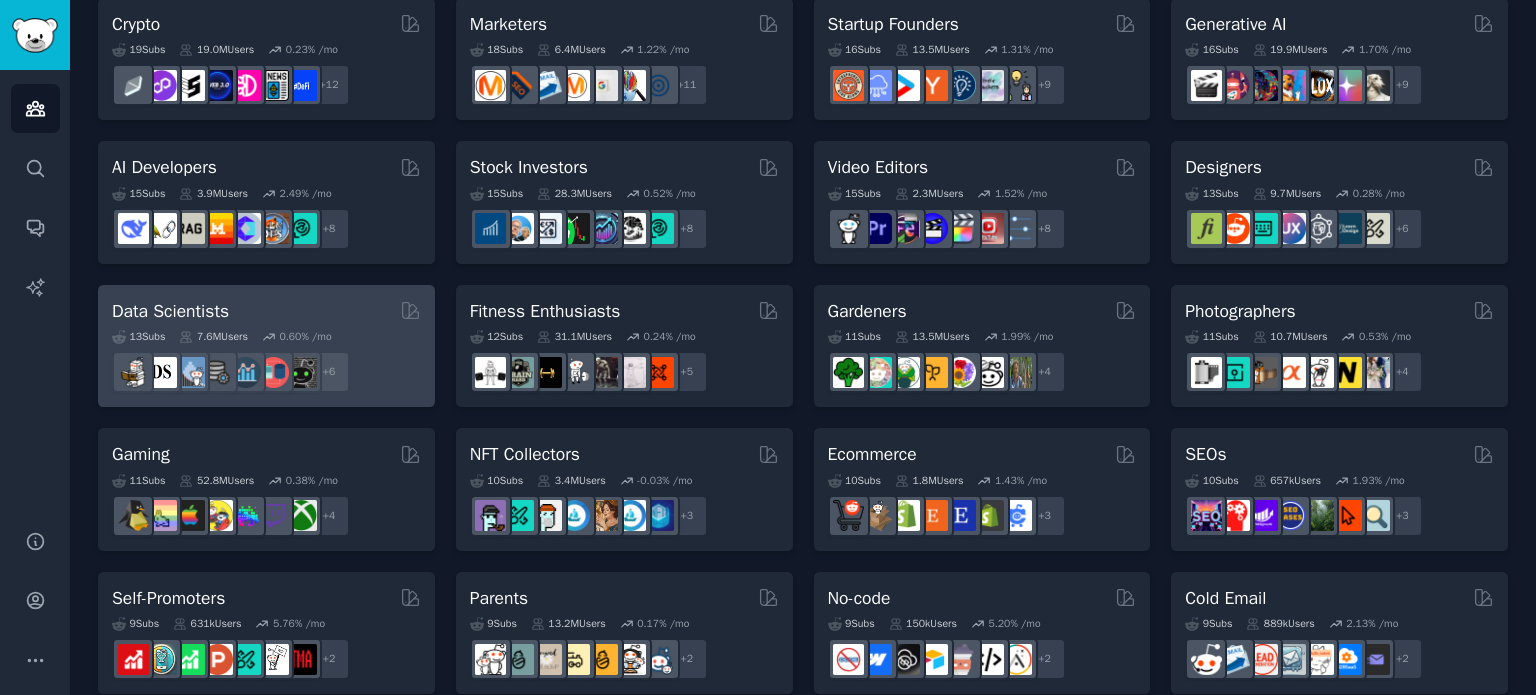scroll, scrollTop: 0, scrollLeft: 0, axis: both 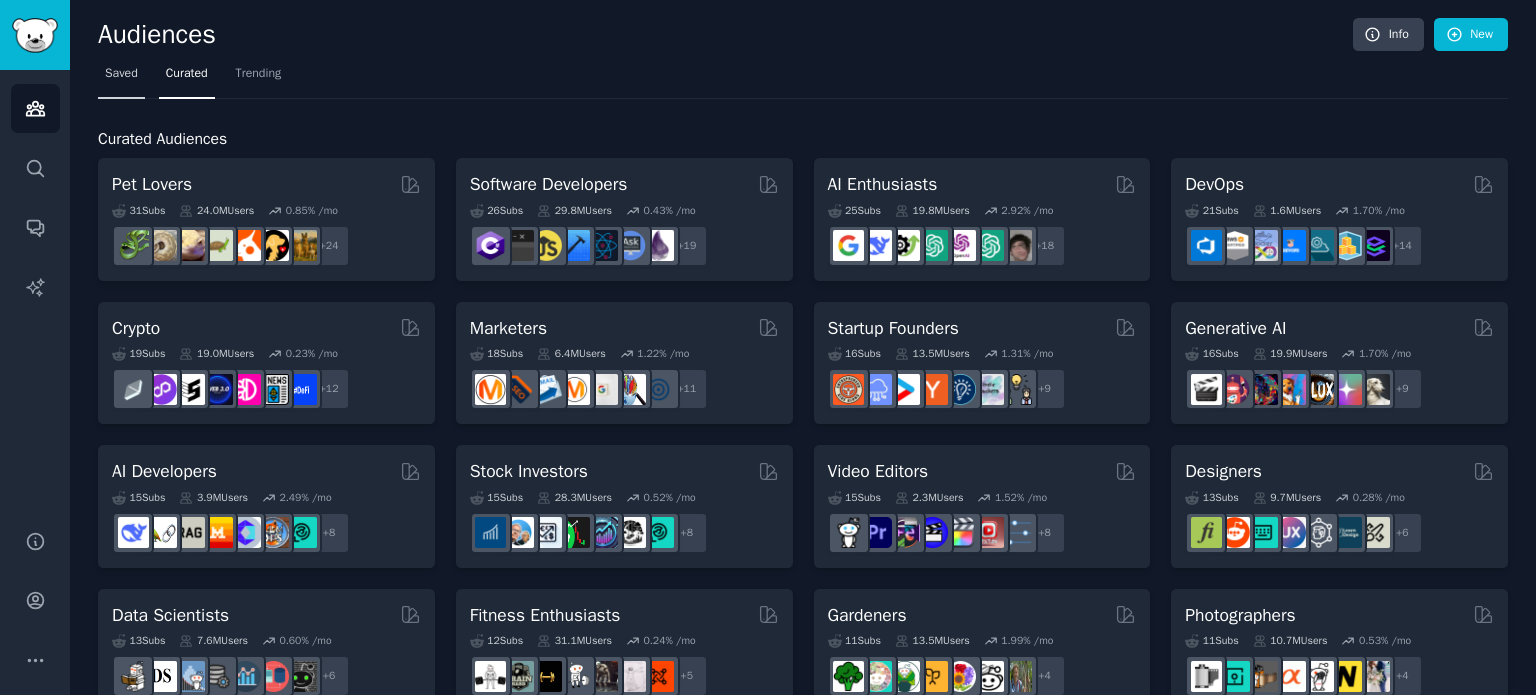 click on "Saved" at bounding box center [121, 74] 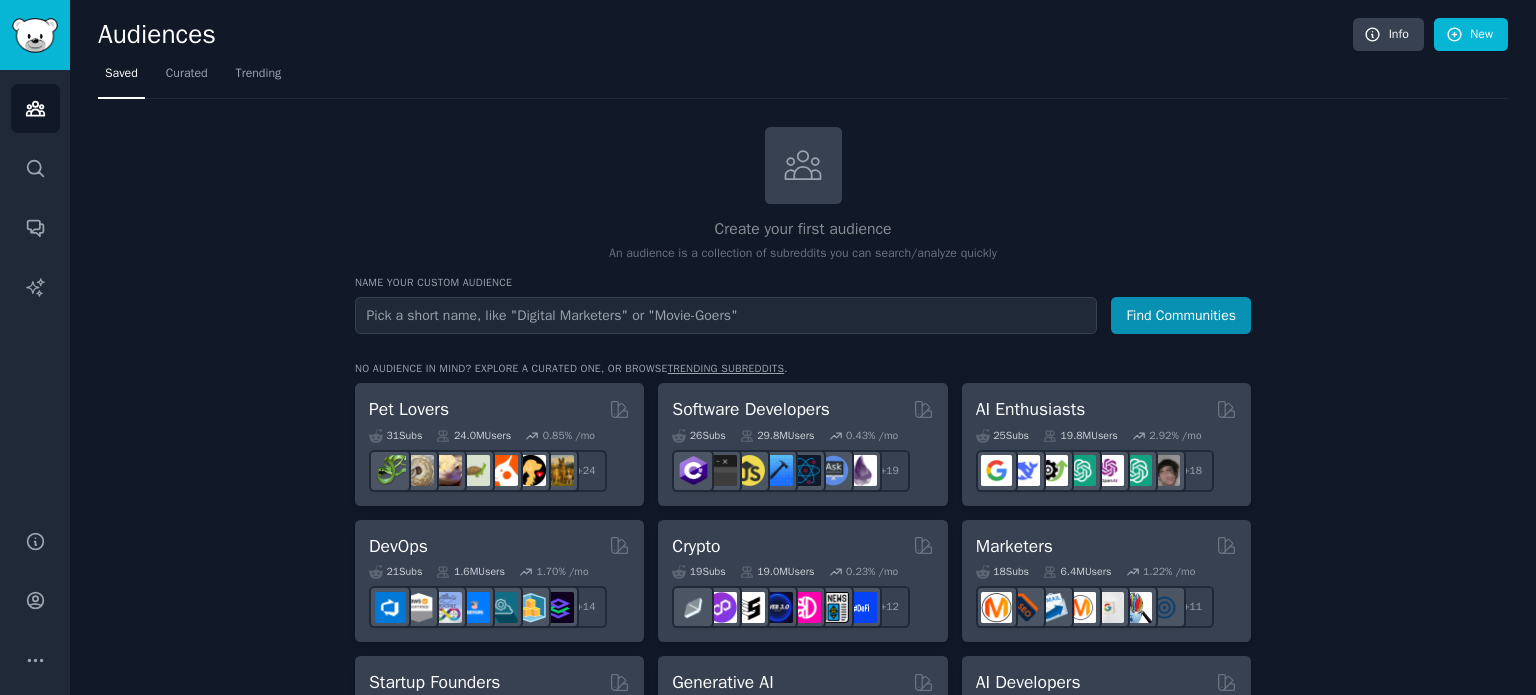 click at bounding box center (726, 315) 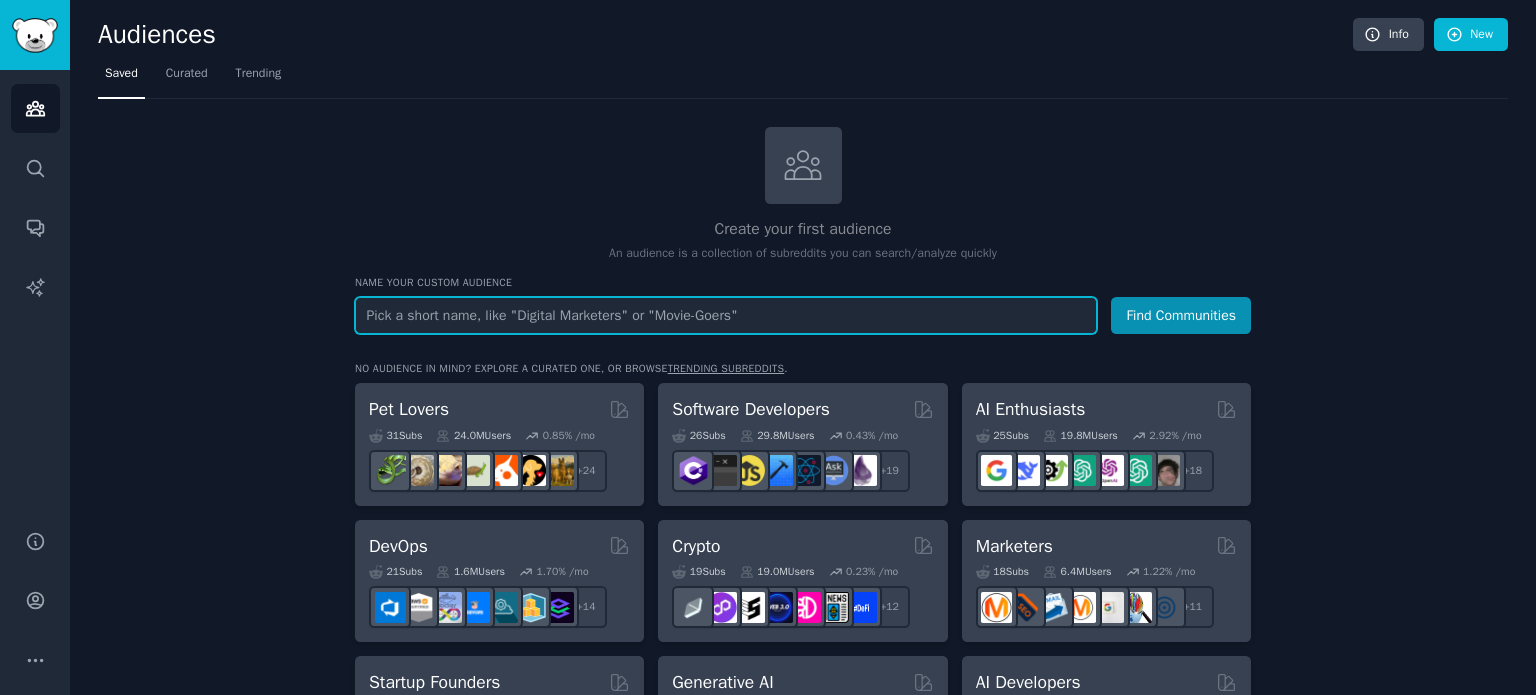 paste on "kibitzers" 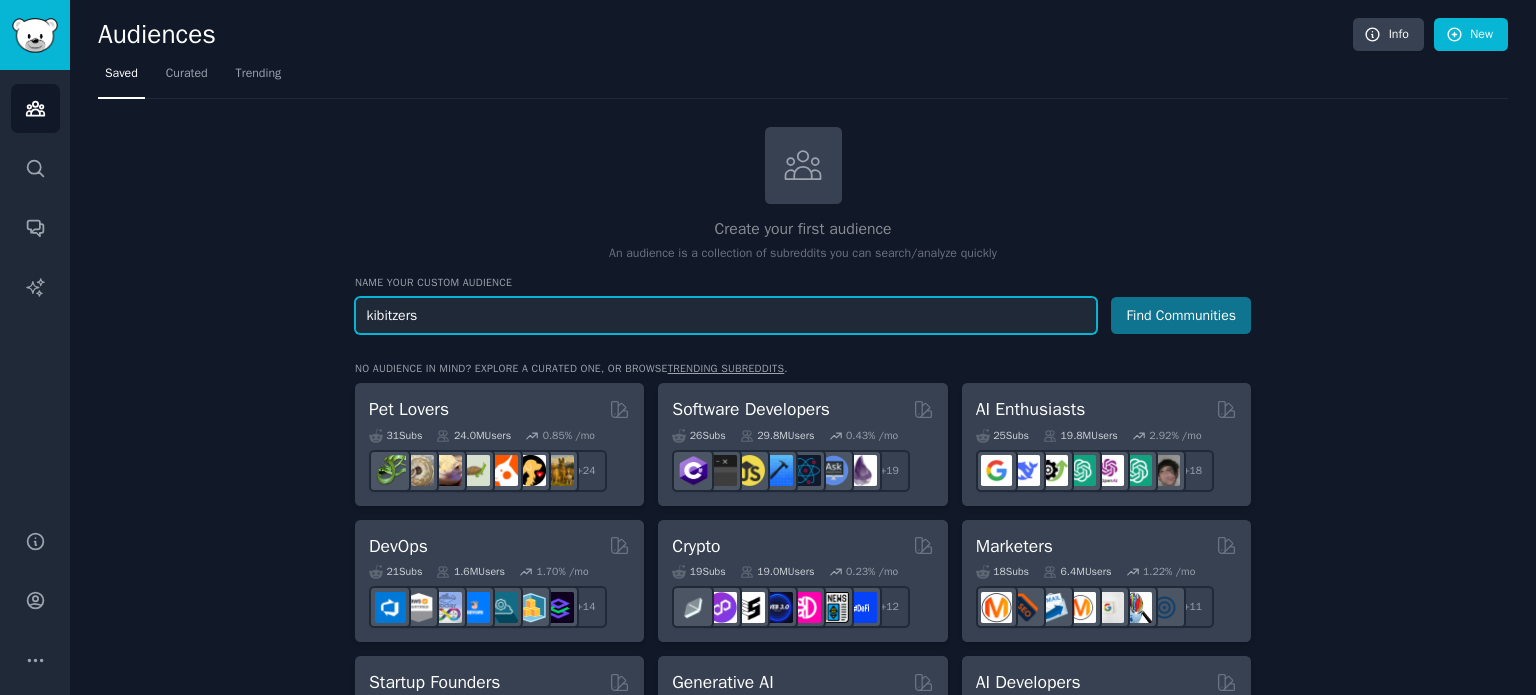 type on "kibitzers" 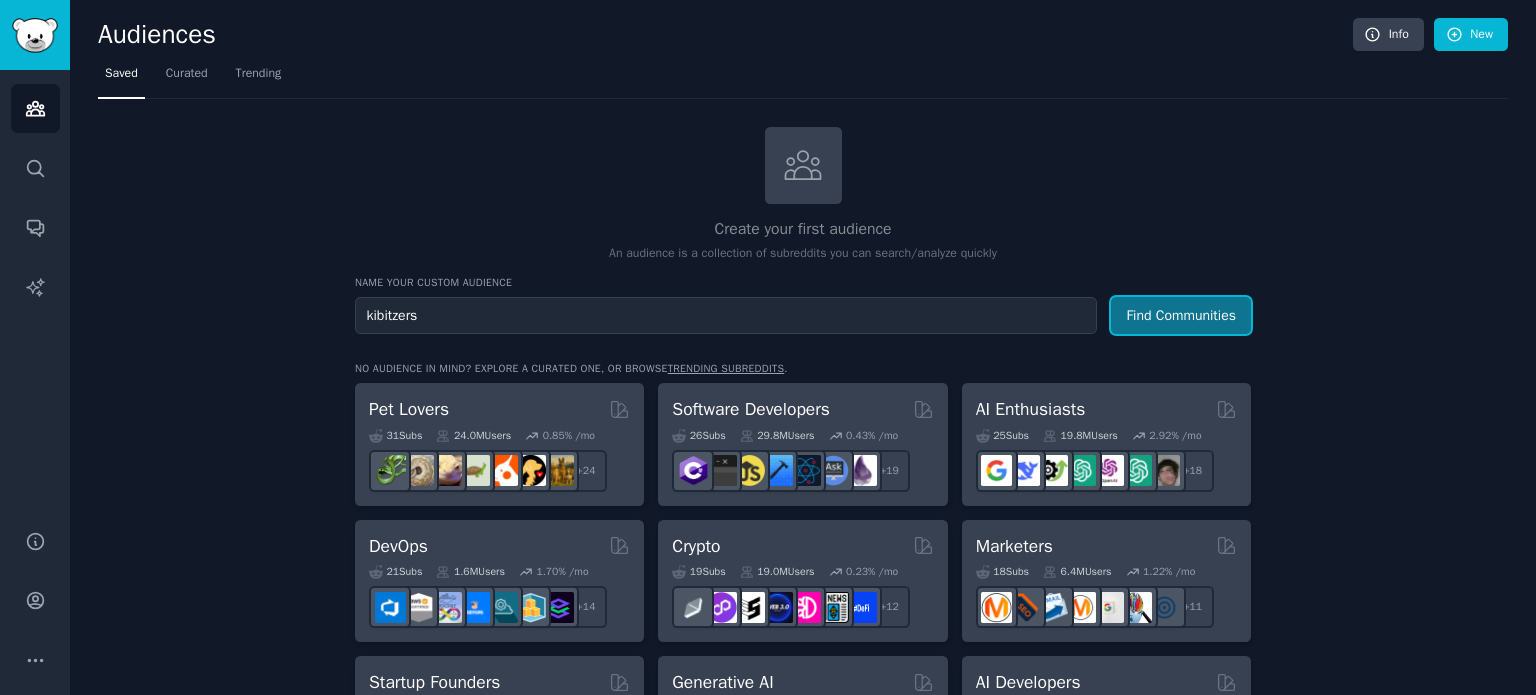 click on "Find Communities" at bounding box center [1181, 315] 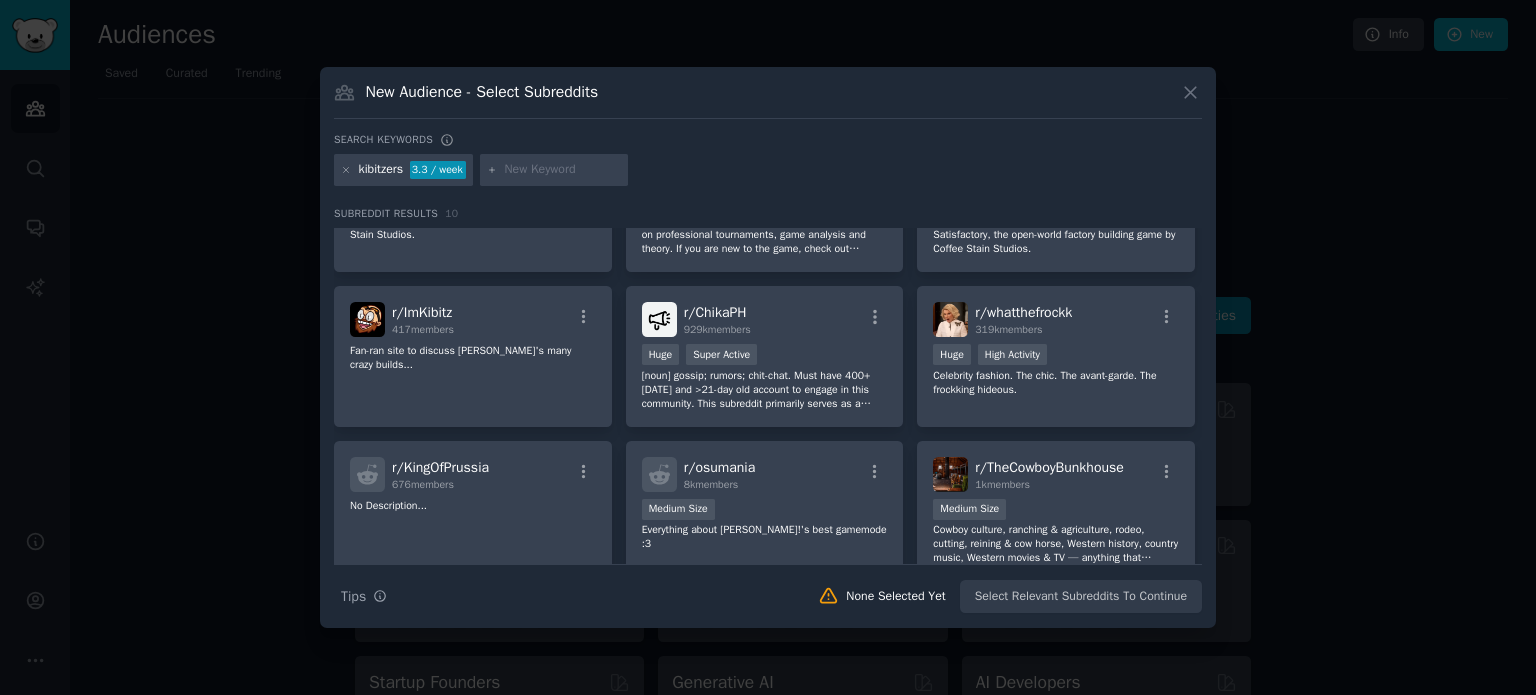 scroll, scrollTop: 0, scrollLeft: 0, axis: both 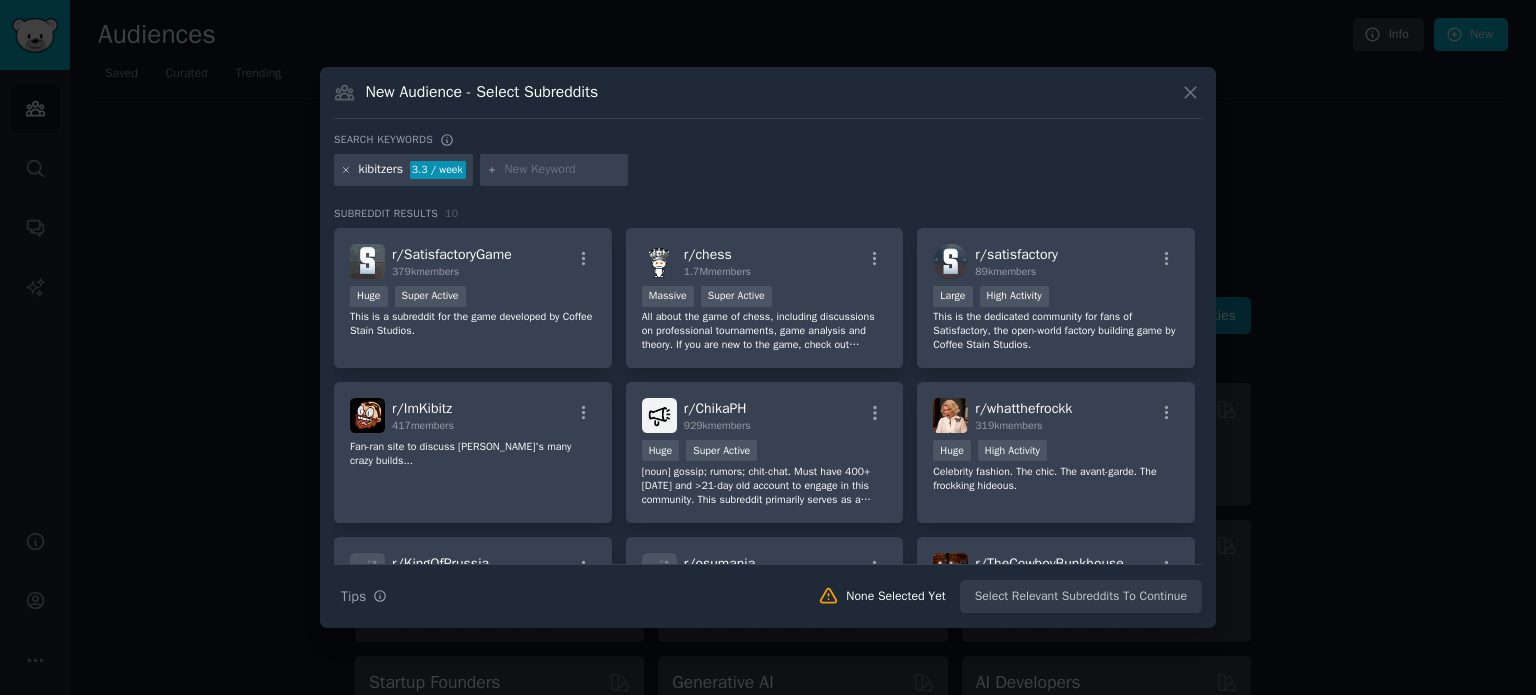 click 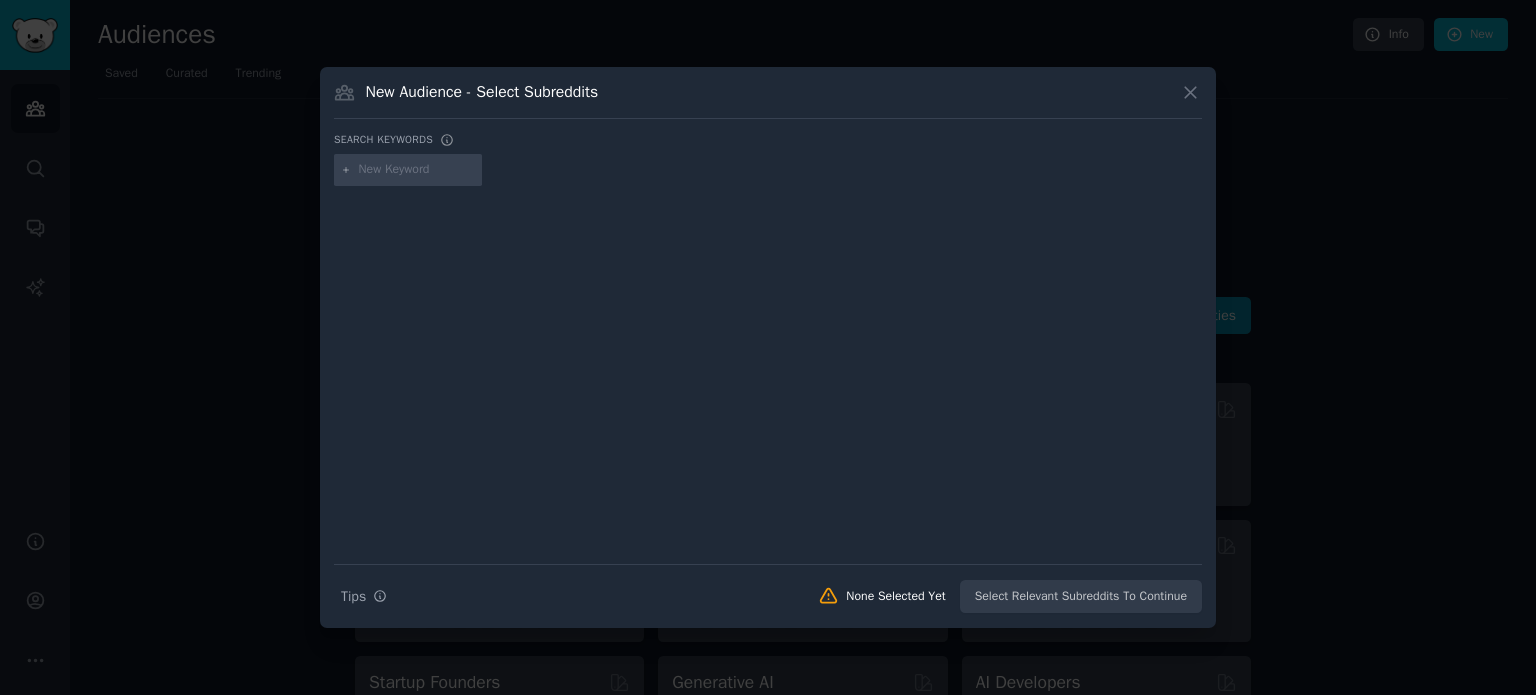 click at bounding box center (417, 170) 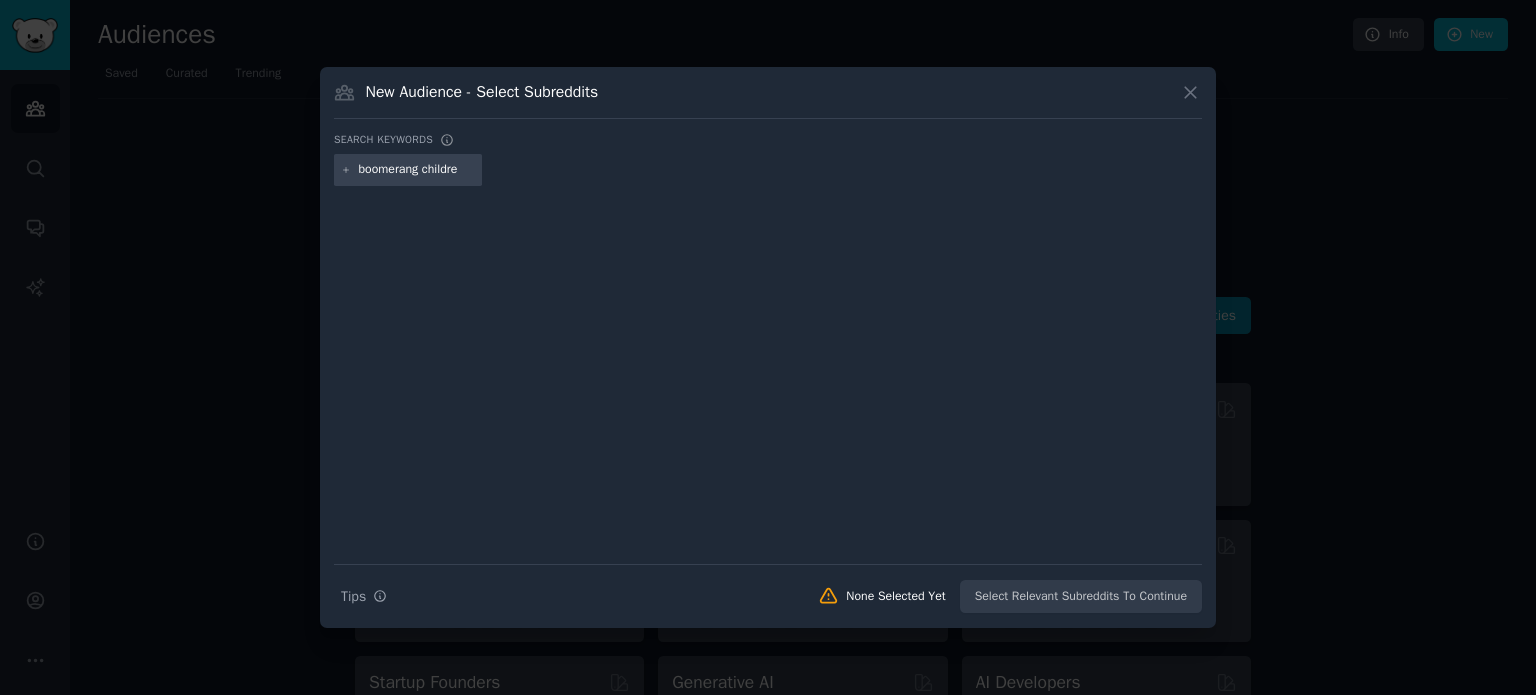 type on "boomerang children" 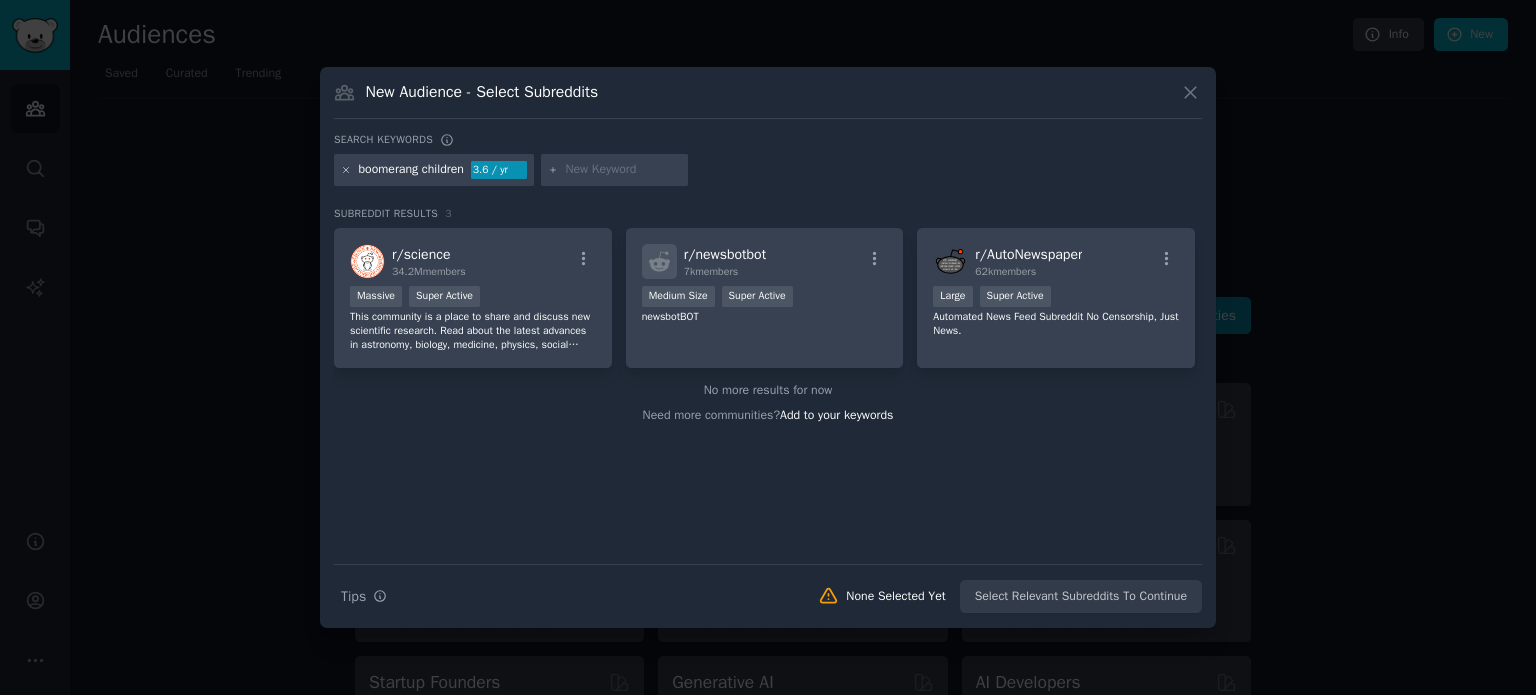 click 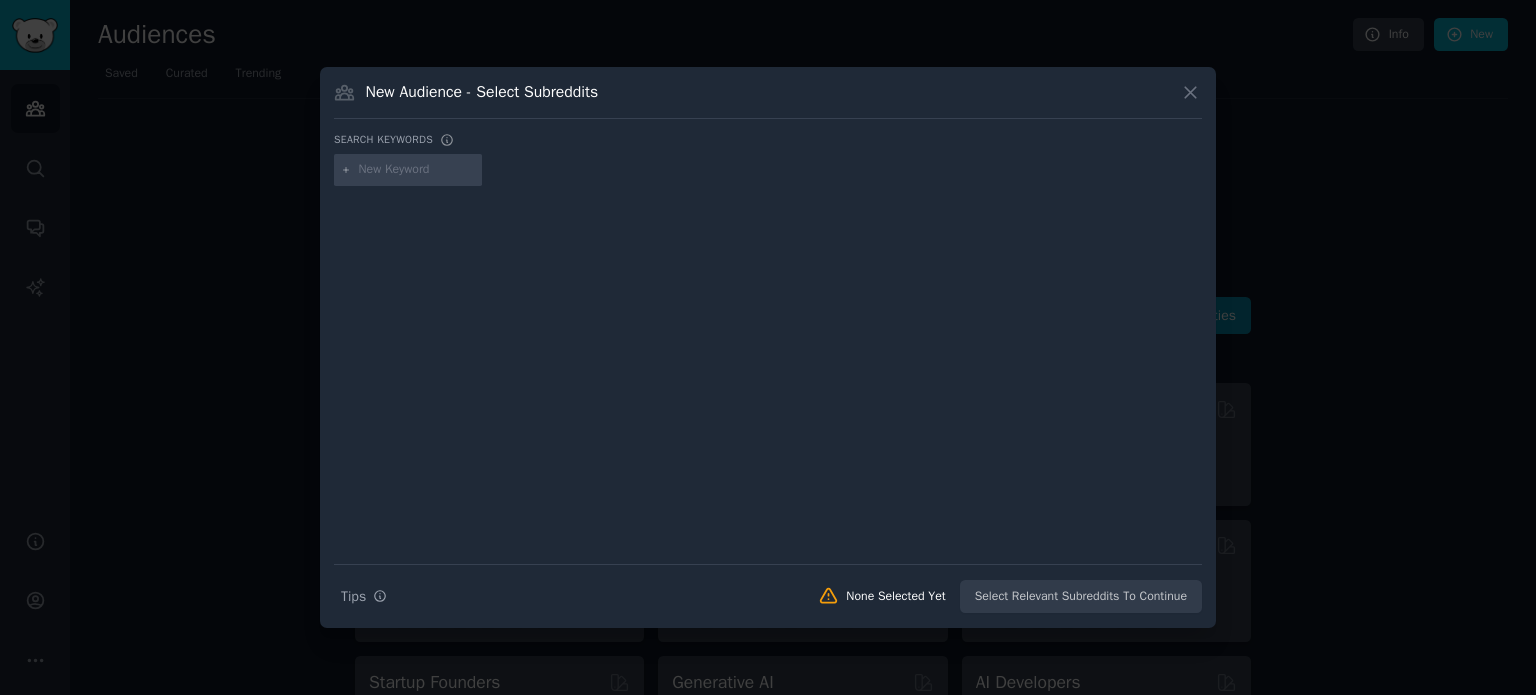 click at bounding box center (417, 170) 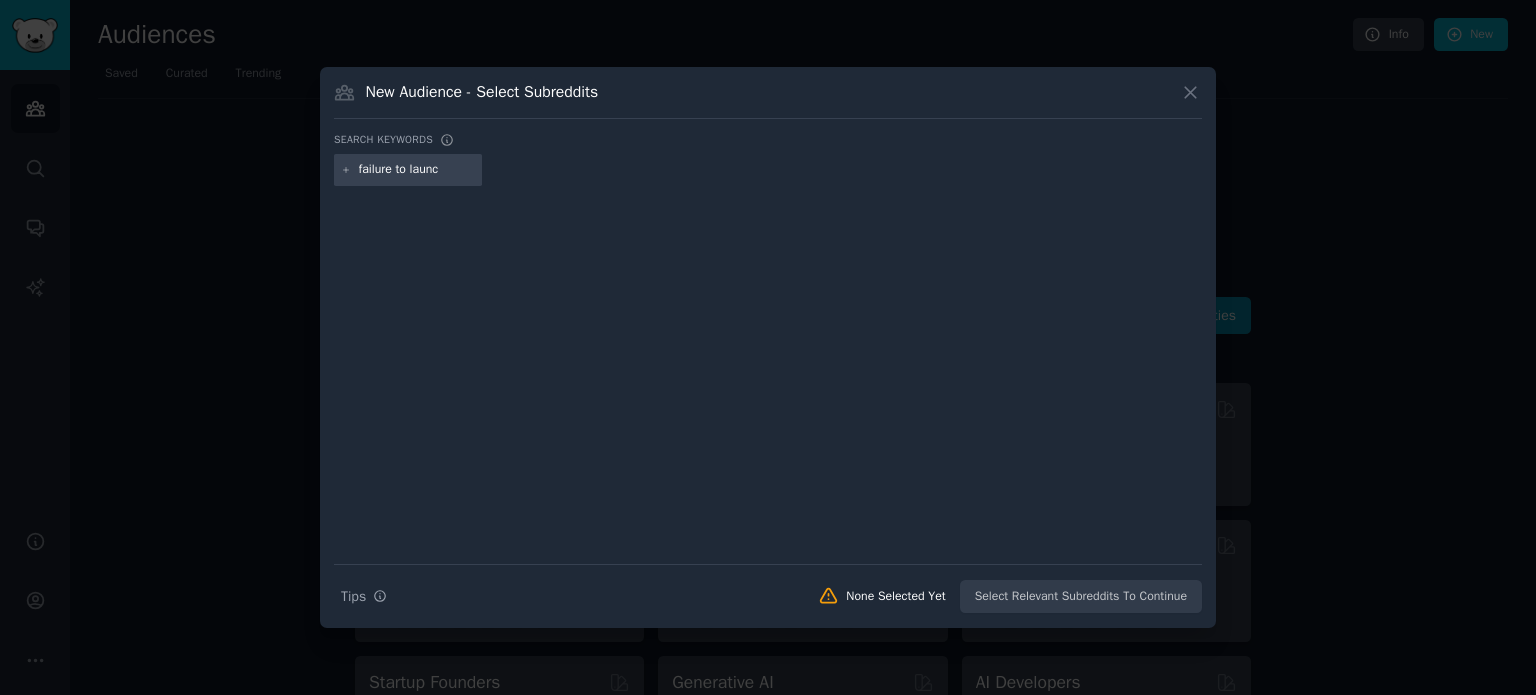 type on "failure to launch" 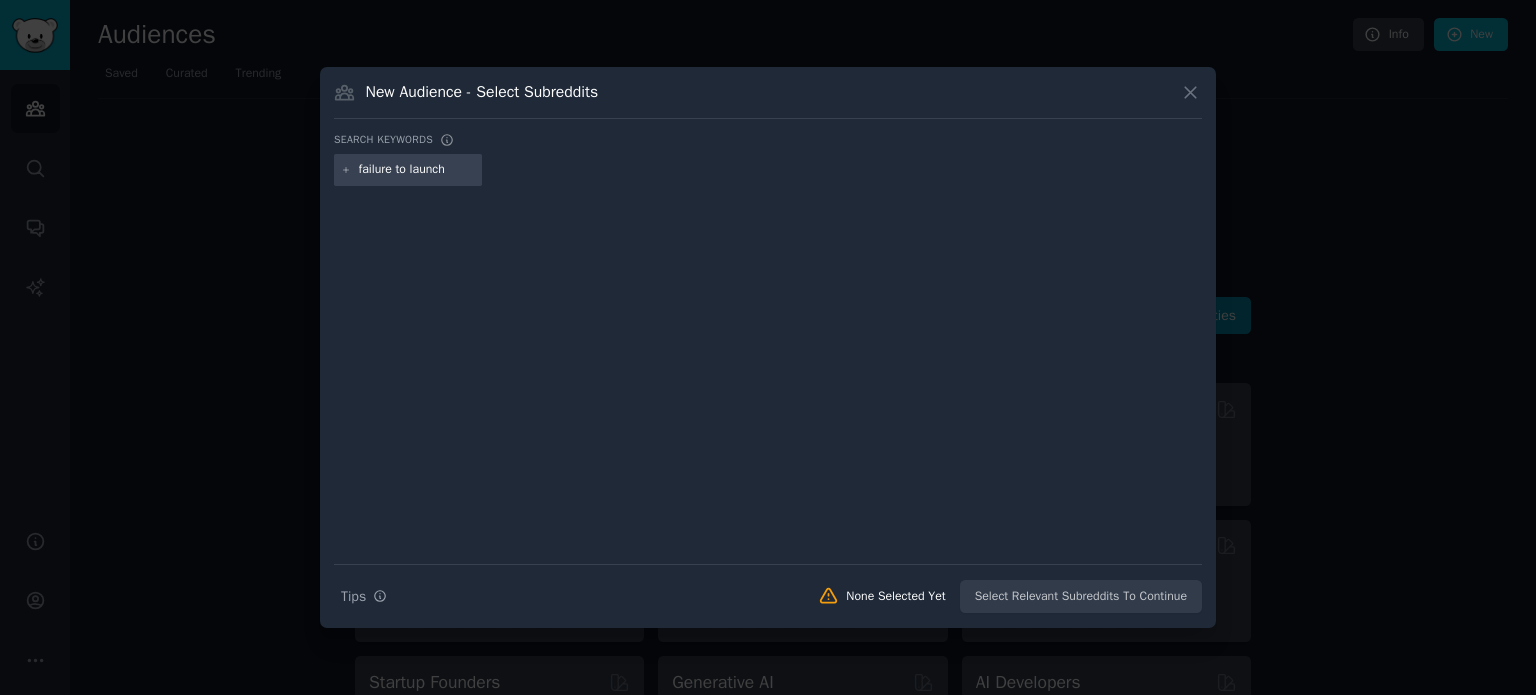 type 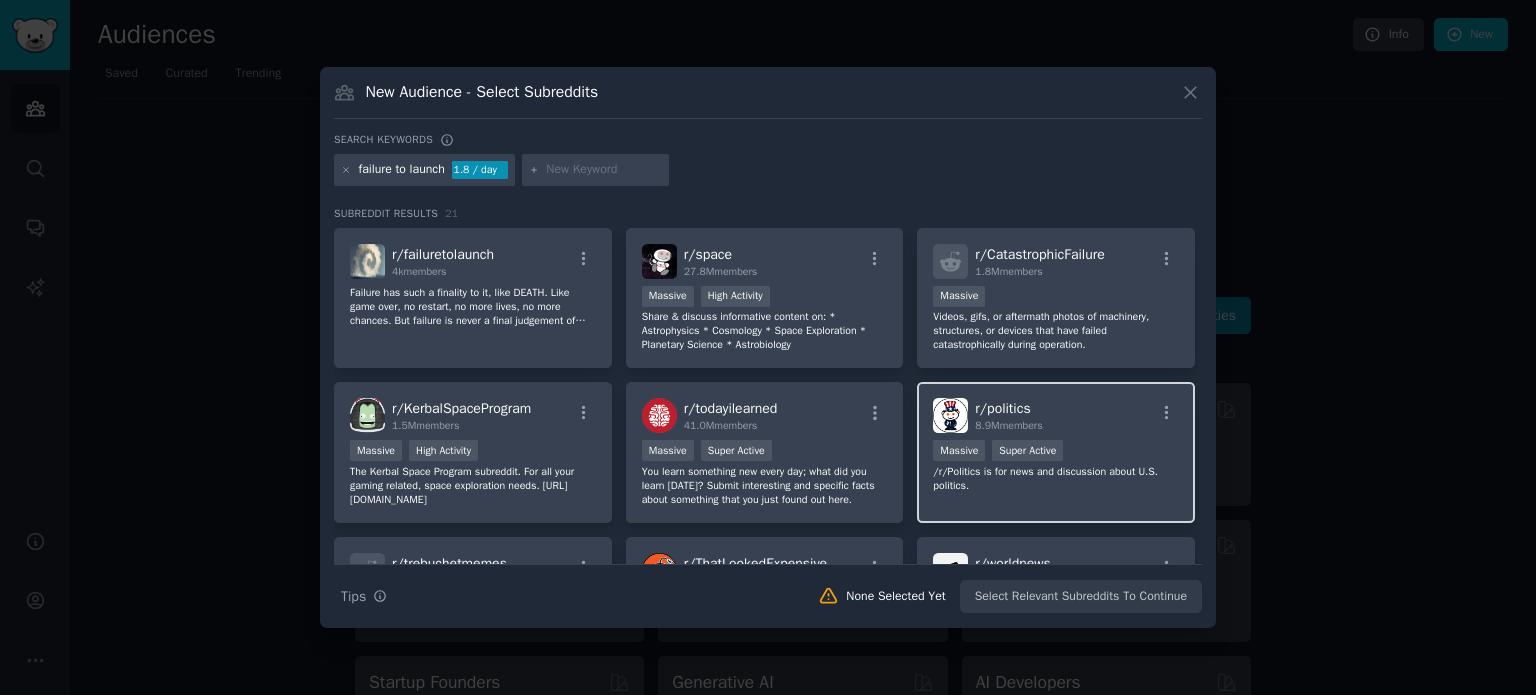 scroll, scrollTop: 0, scrollLeft: 0, axis: both 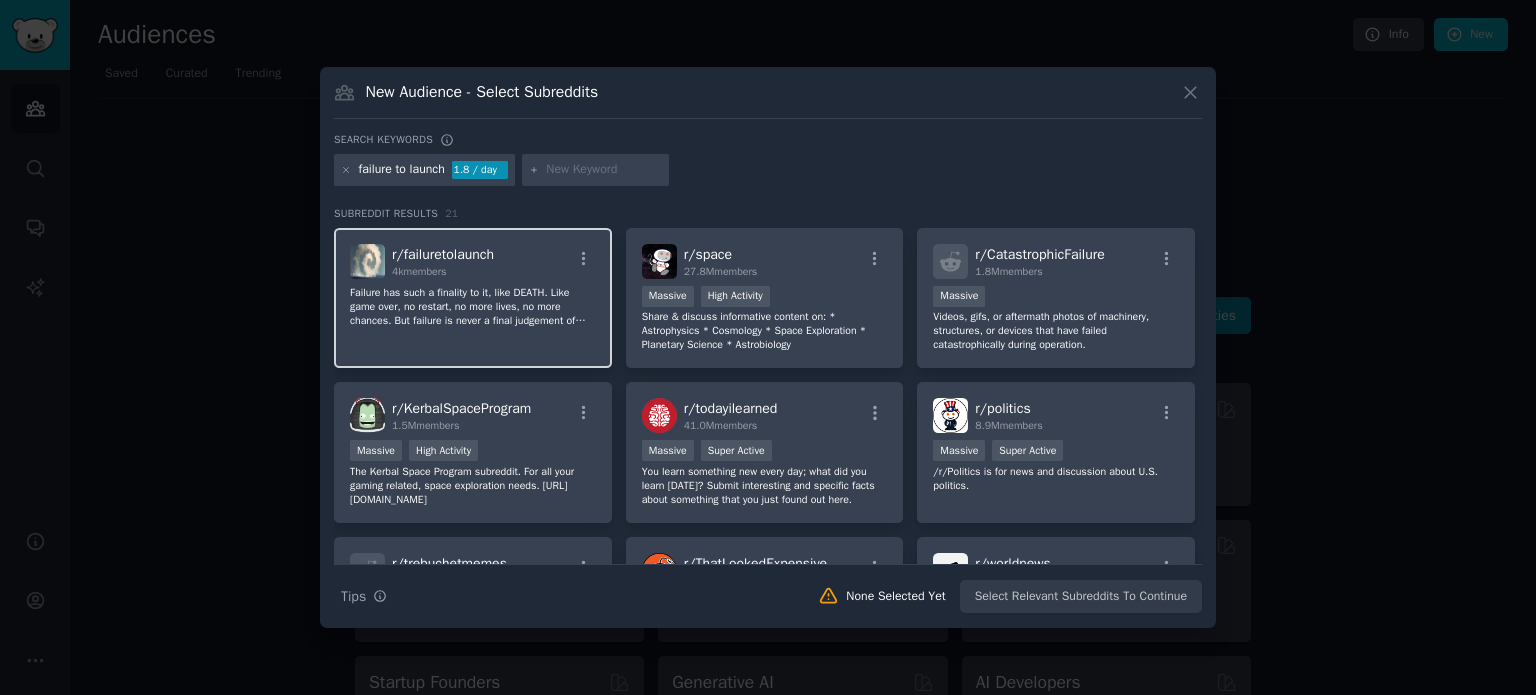 click on "r/ failuretolaunch 4k  members" at bounding box center (473, 261) 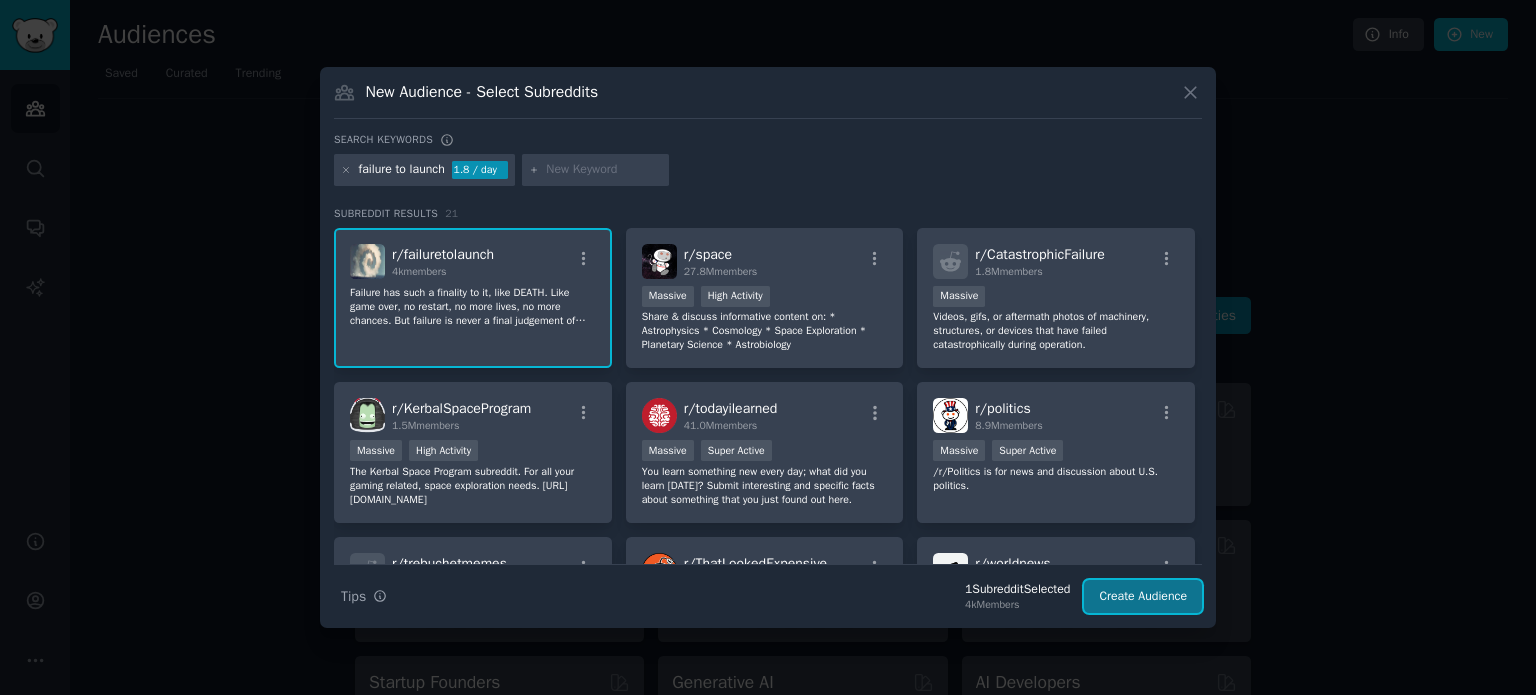 click on "Create Audience" at bounding box center (1143, 597) 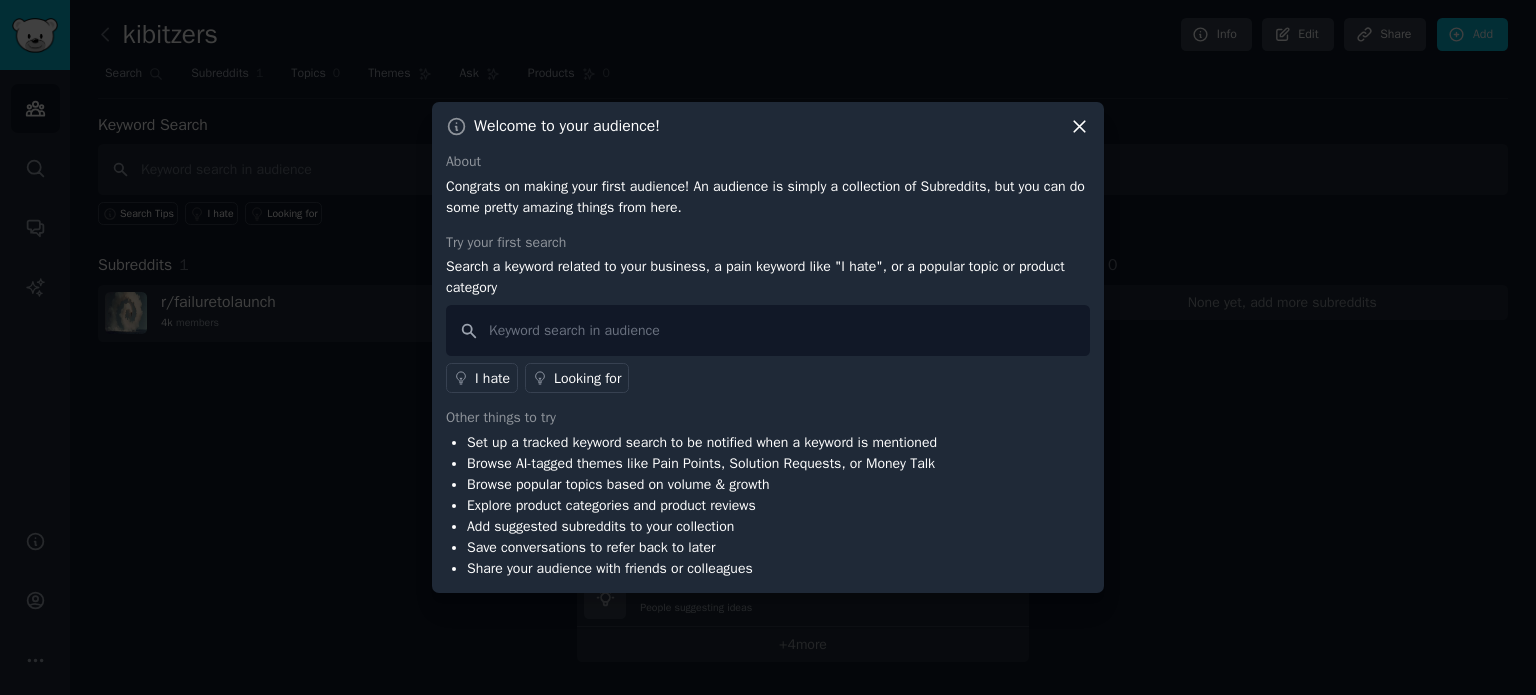 click on "I hate" at bounding box center (492, 378) 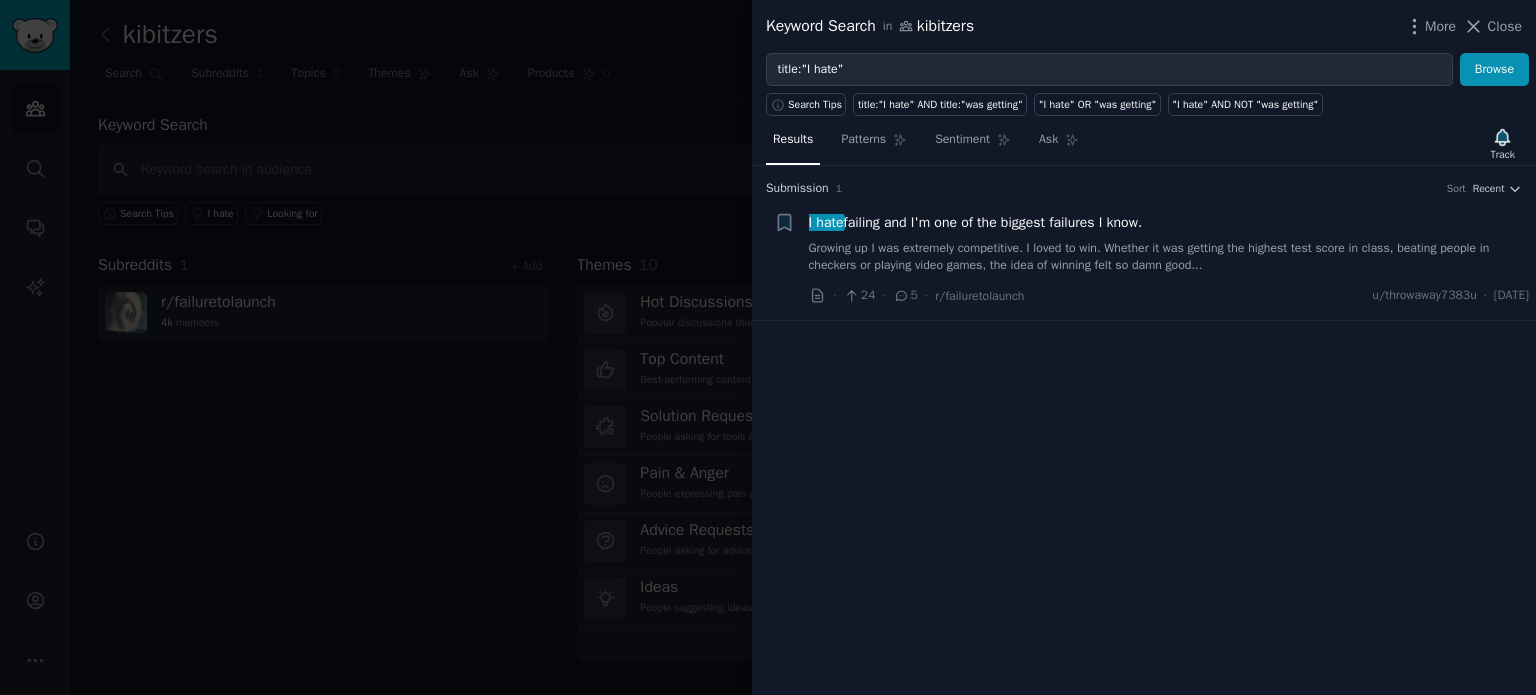 click on "I hate  failing and I'm one of the biggest failures I know." at bounding box center (976, 222) 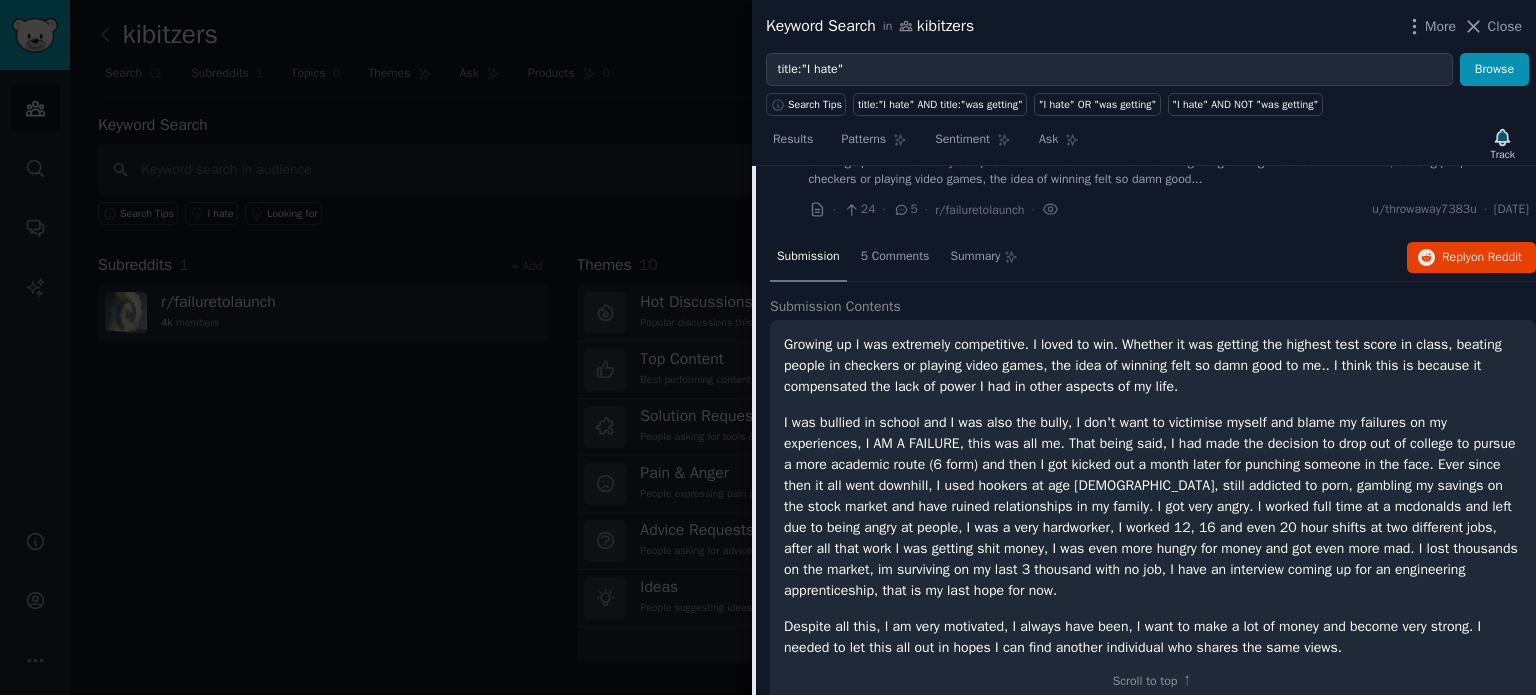 scroll, scrollTop: 115, scrollLeft: 0, axis: vertical 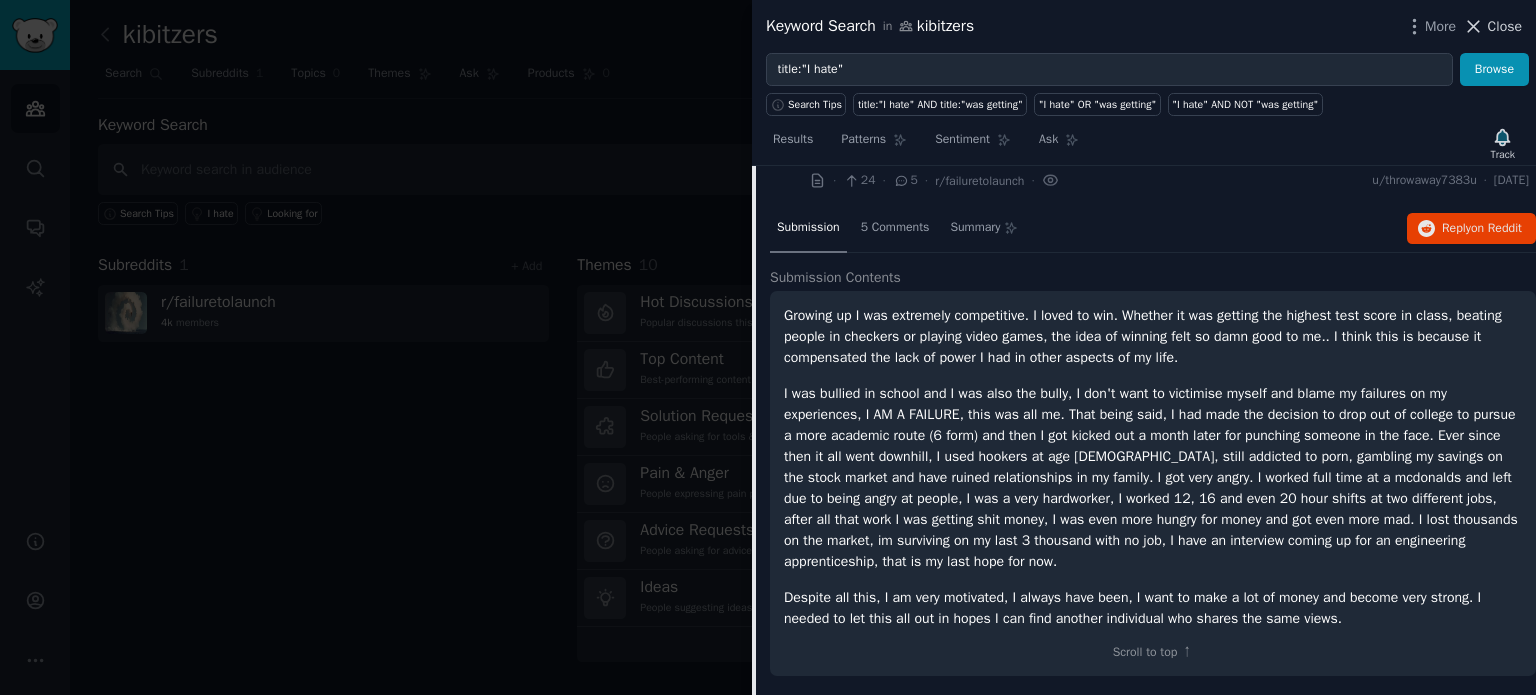 click on "Close" at bounding box center (1505, 26) 